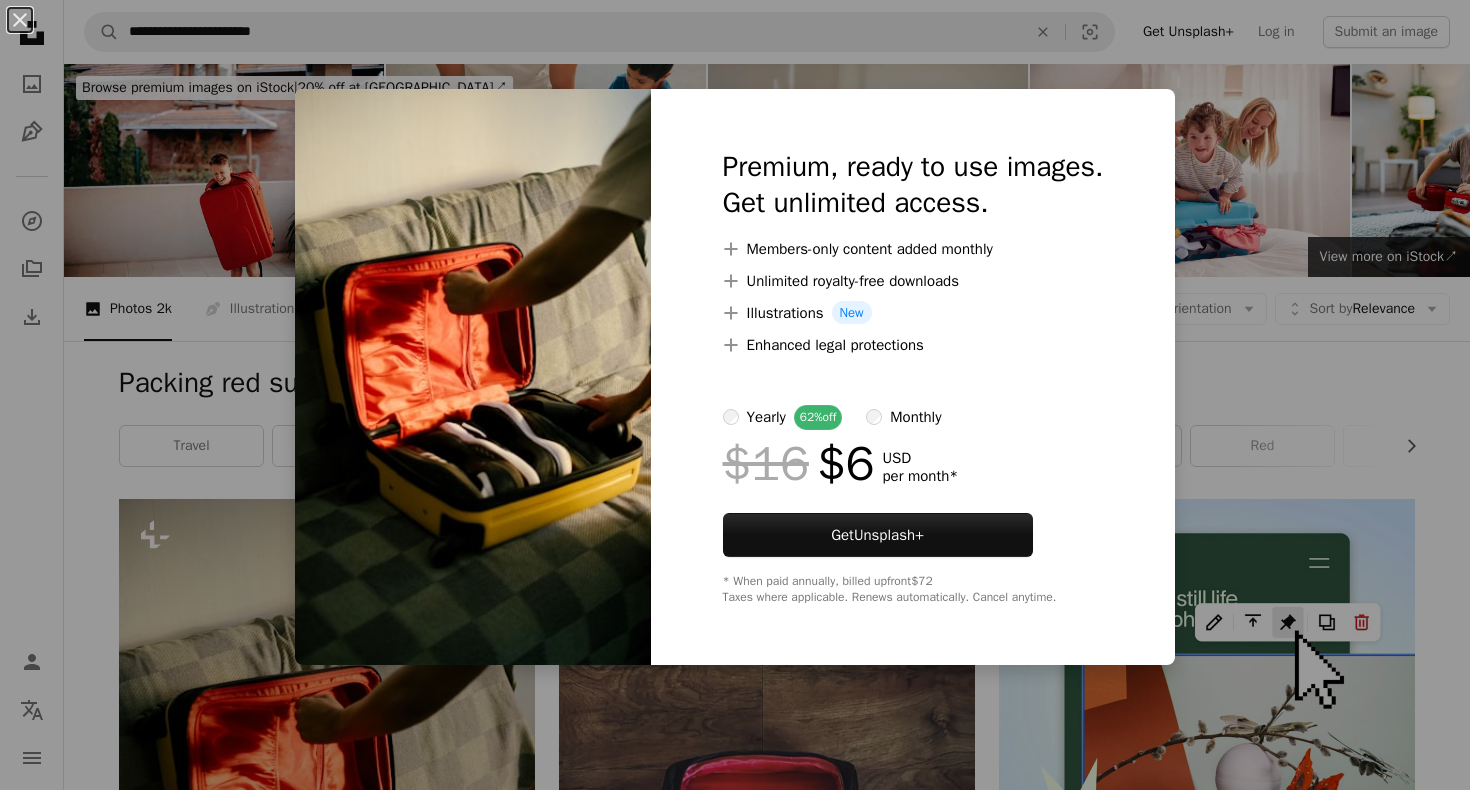 scroll, scrollTop: 367, scrollLeft: 0, axis: vertical 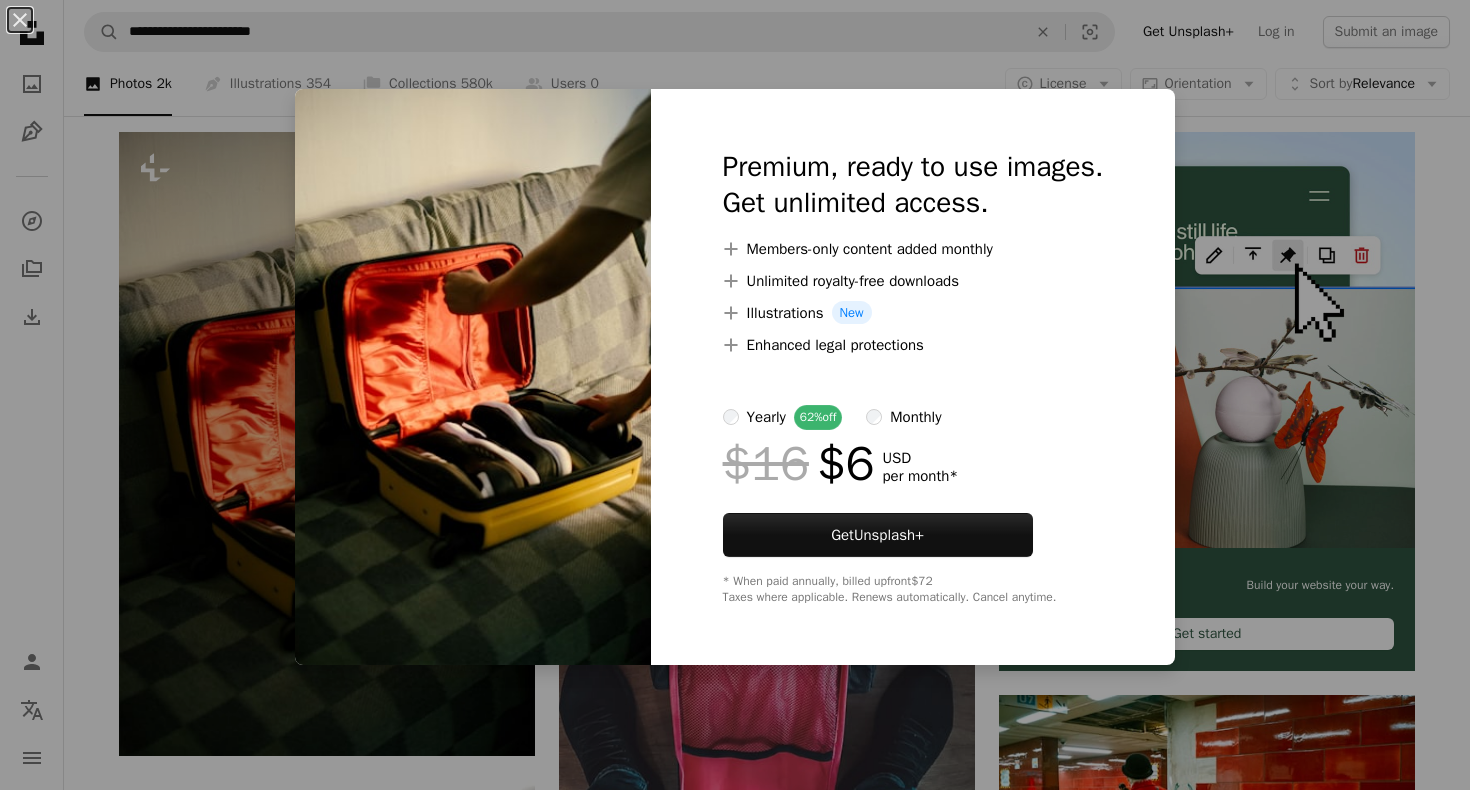 click on "An X shape Premium, ready to use images. Get unlimited access. A plus sign Members-only content added monthly A plus sign Unlimited royalty-free downloads A plus sign Illustrations  New A plus sign Enhanced legal protections yearly 62%  off monthly $16   $6 USD per month * Get  Unsplash+ * When paid annually, billed upfront  $72 Taxes where applicable. Renews automatically. Cancel anytime." at bounding box center (735, 395) 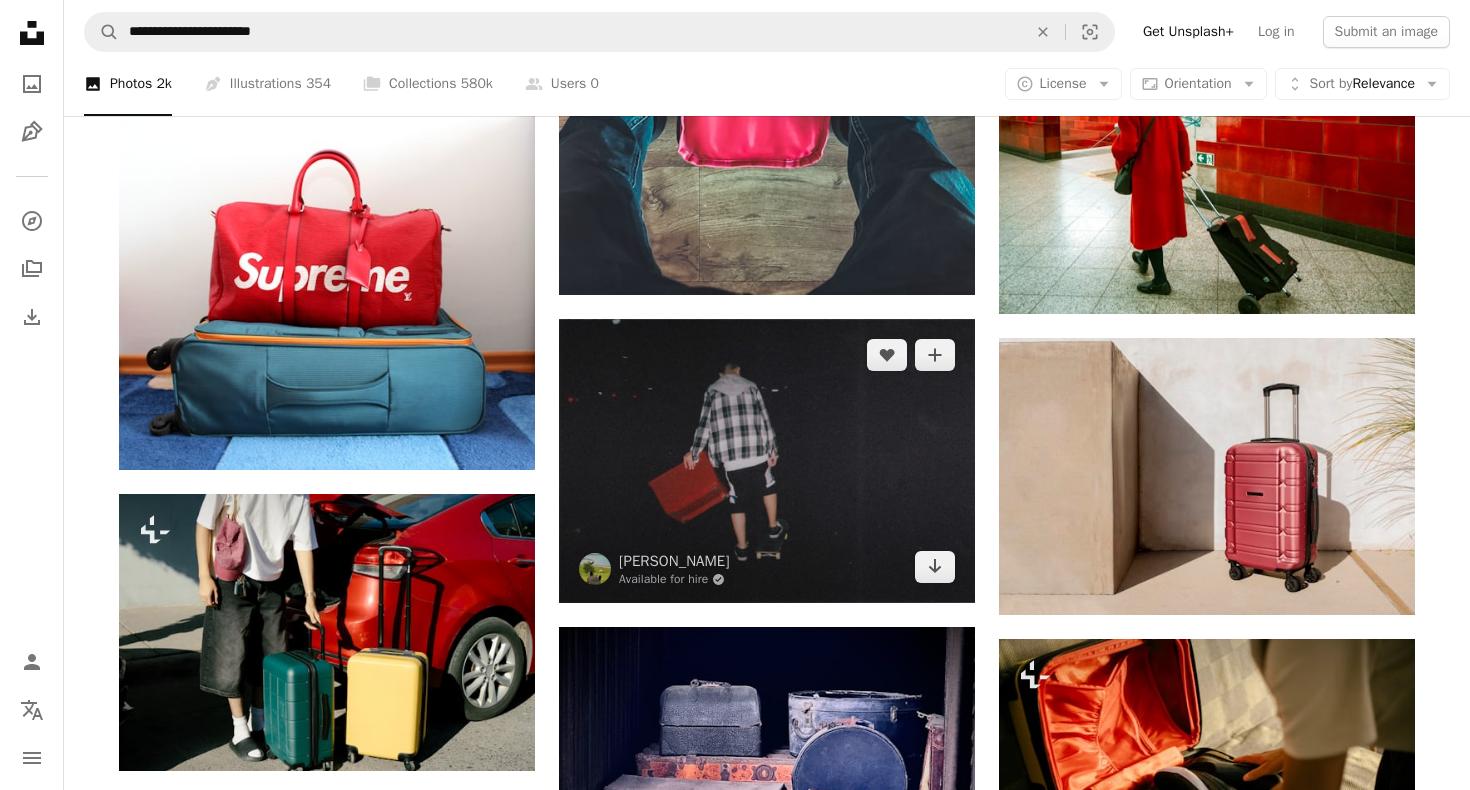 scroll, scrollTop: 1073, scrollLeft: 0, axis: vertical 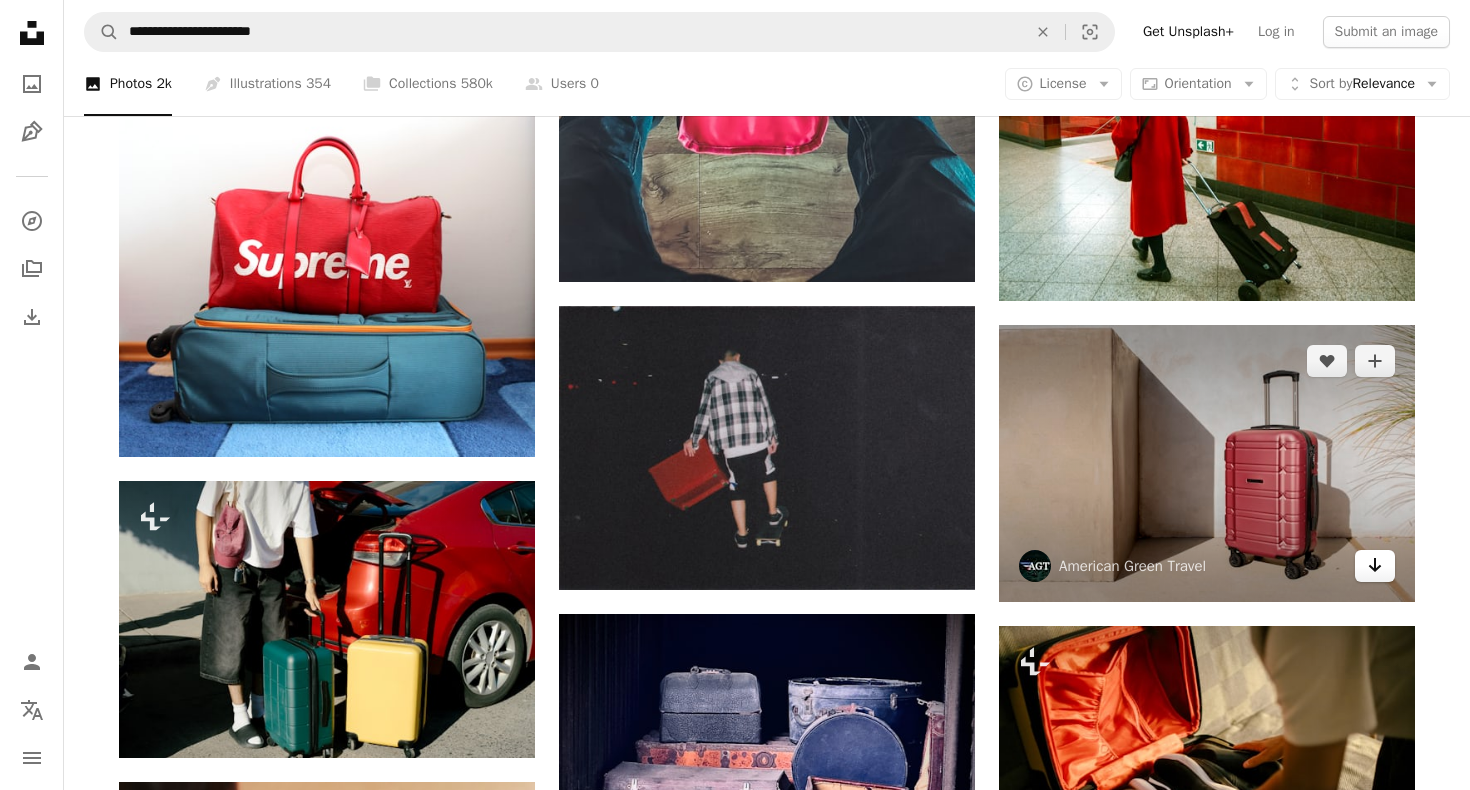 click on "Arrow pointing down" at bounding box center (1375, 566) 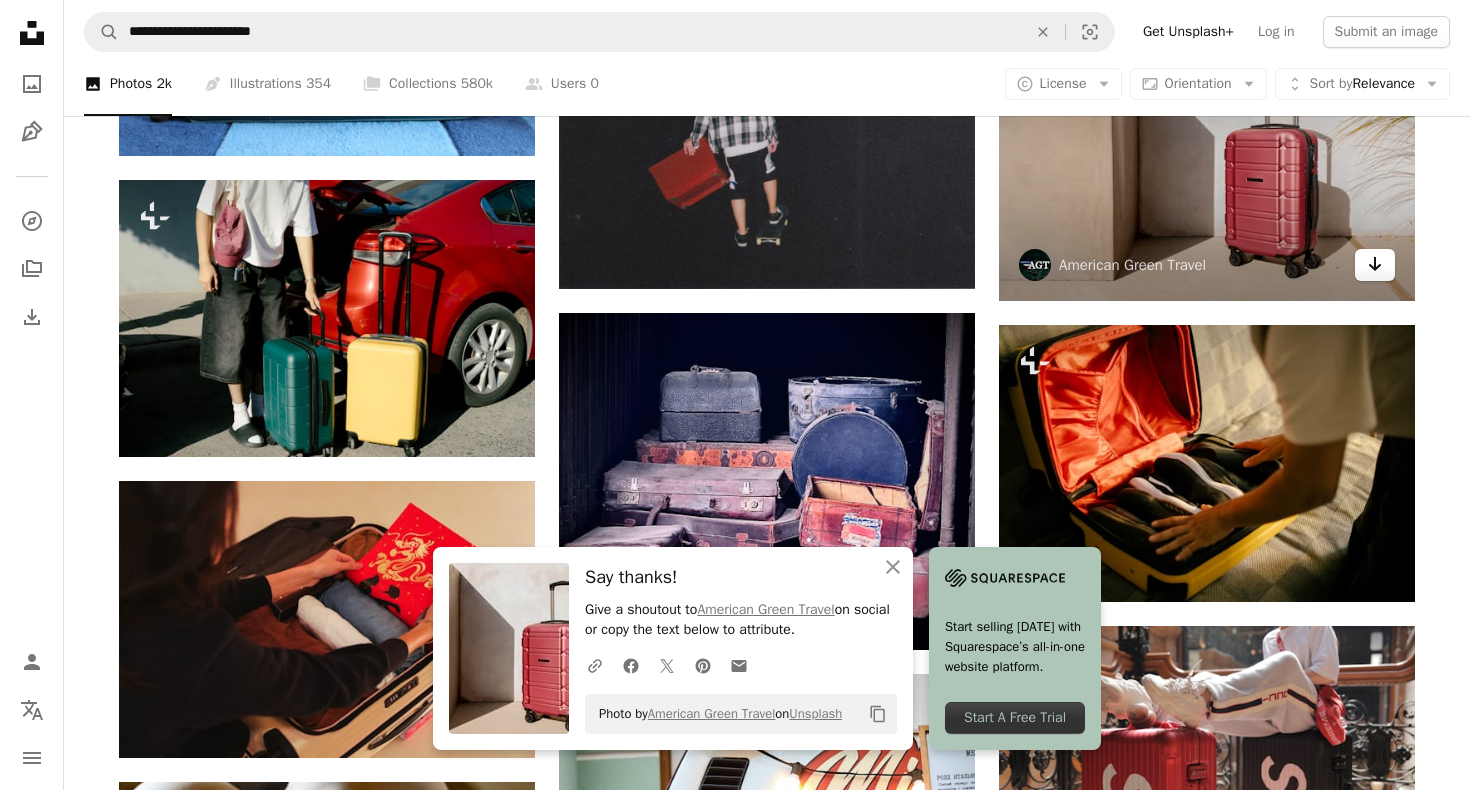 scroll, scrollTop: 1381, scrollLeft: 0, axis: vertical 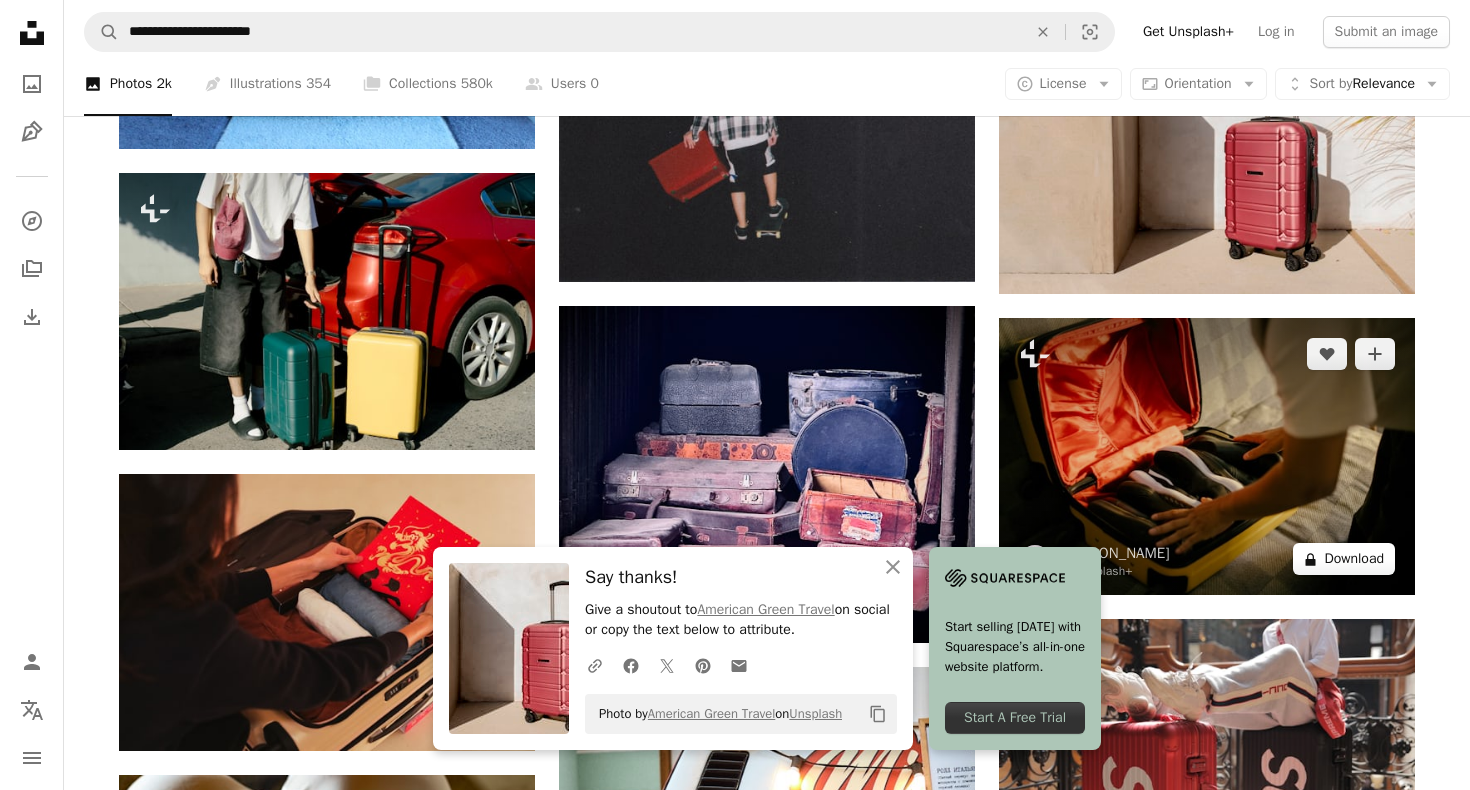 click on "A lock Download" at bounding box center [1344, 559] 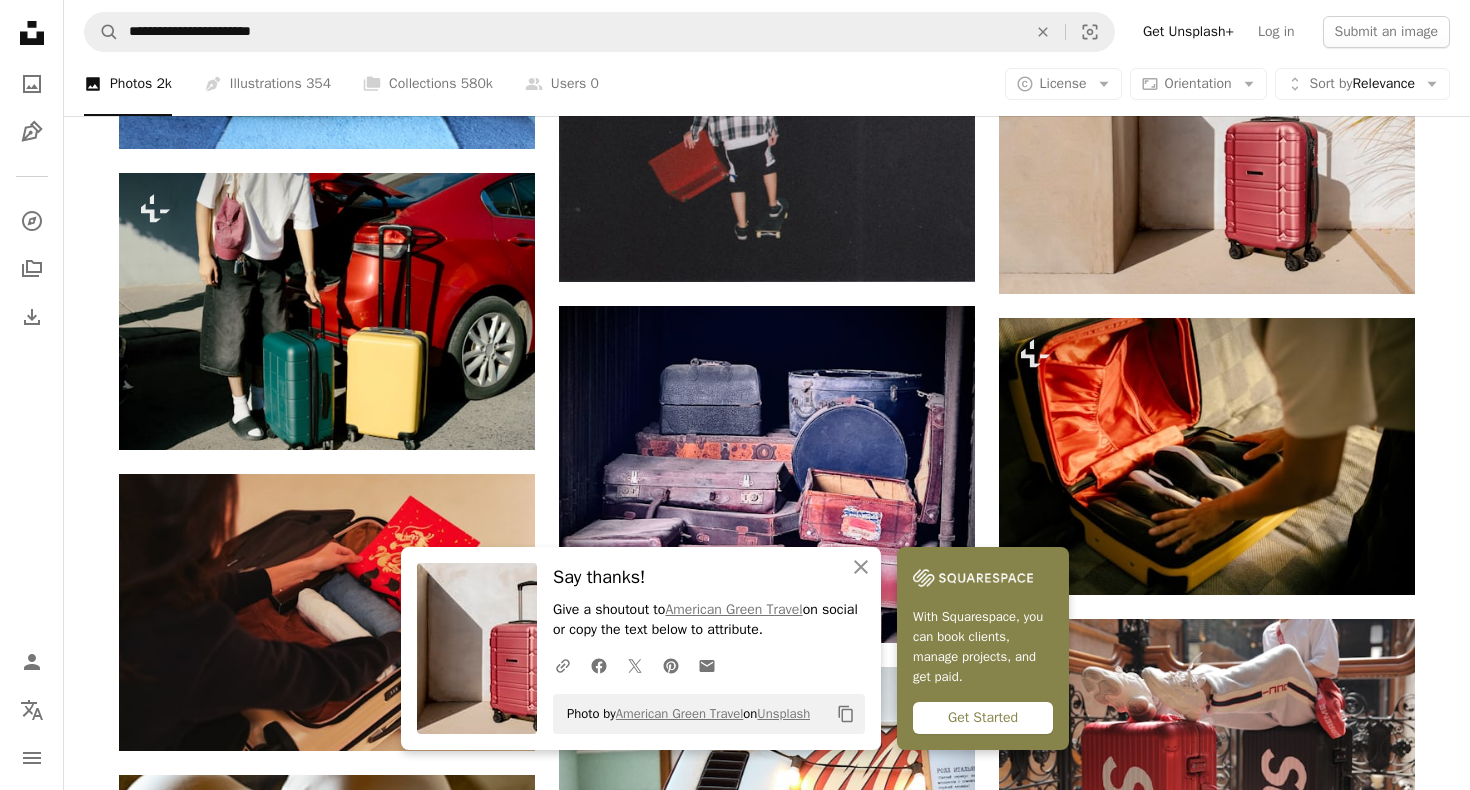 click on "An X shape An X shape Close Say thanks! Give a shoutout to  American Green Travel  on social or copy the text below to attribute. A URL sharing icon (chains) Facebook icon X (formerly Twitter) icon Pinterest icon An envelope Photo by  American Green Travel  on  Unsplash
Copy content With Squarespace, you can book clients, manage projects, and get paid. Get Started Premium, ready to use images. Get unlimited access. A plus sign Members-only content added monthly A plus sign Unlimited royalty-free downloads A plus sign Illustrations  New A plus sign Enhanced legal protections yearly 62%  off monthly $16   $6 USD per month * Get  Unsplash+ * When paid annually, billed upfront  $72 Taxes where applicable. Renews automatically. Cancel anytime." at bounding box center [735, 3901] 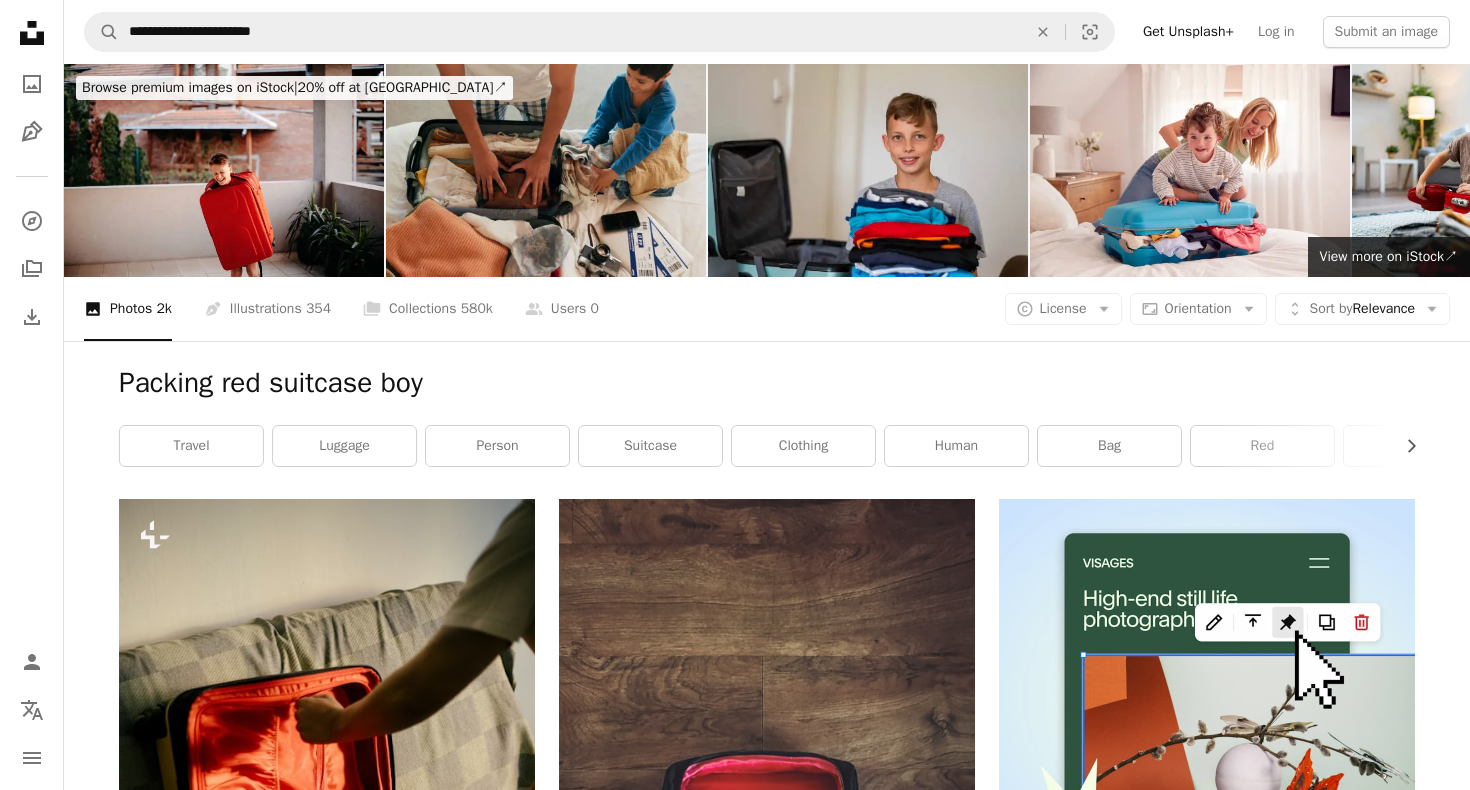 scroll, scrollTop: 0, scrollLeft: 0, axis: both 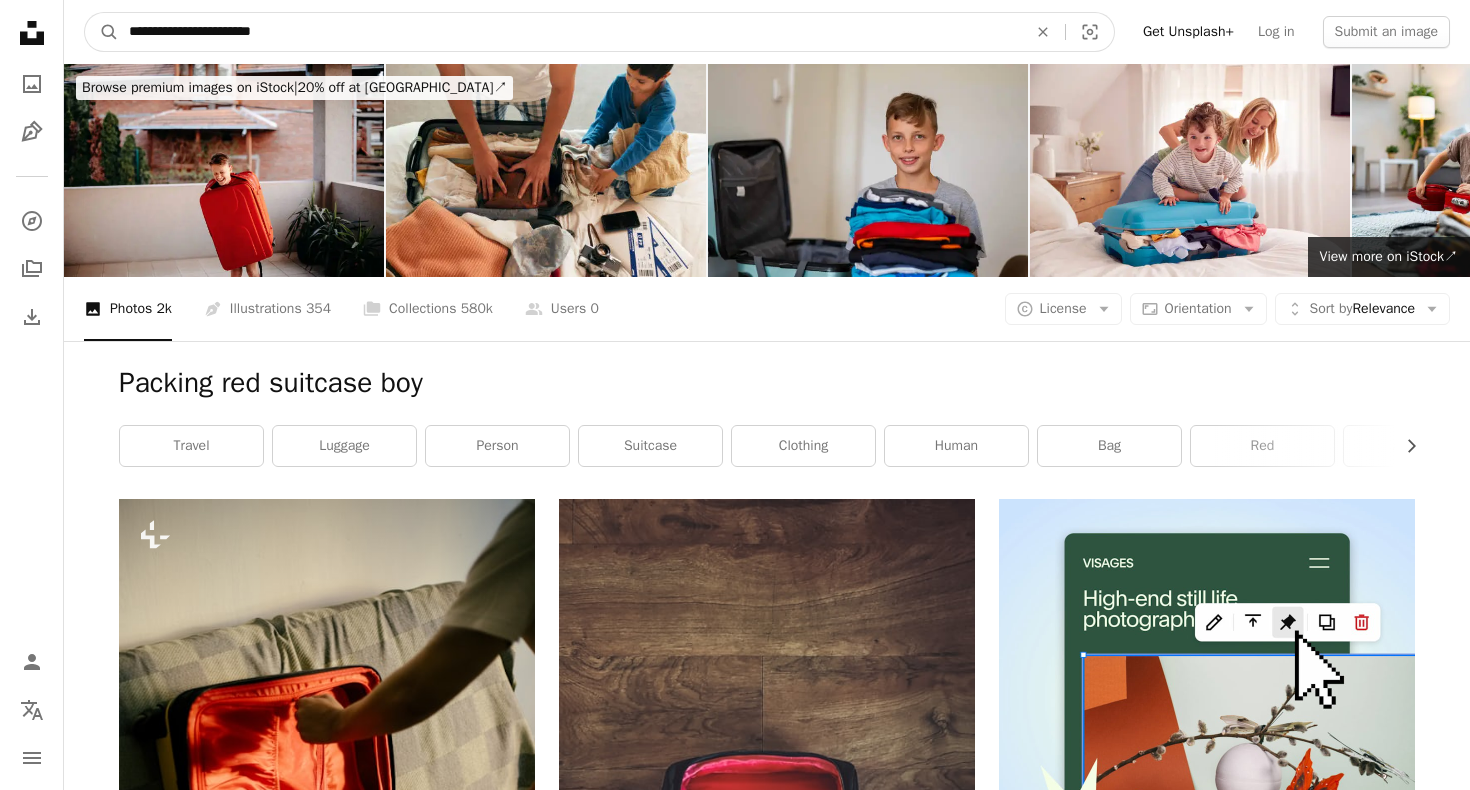 click on "**********" at bounding box center [570, 32] 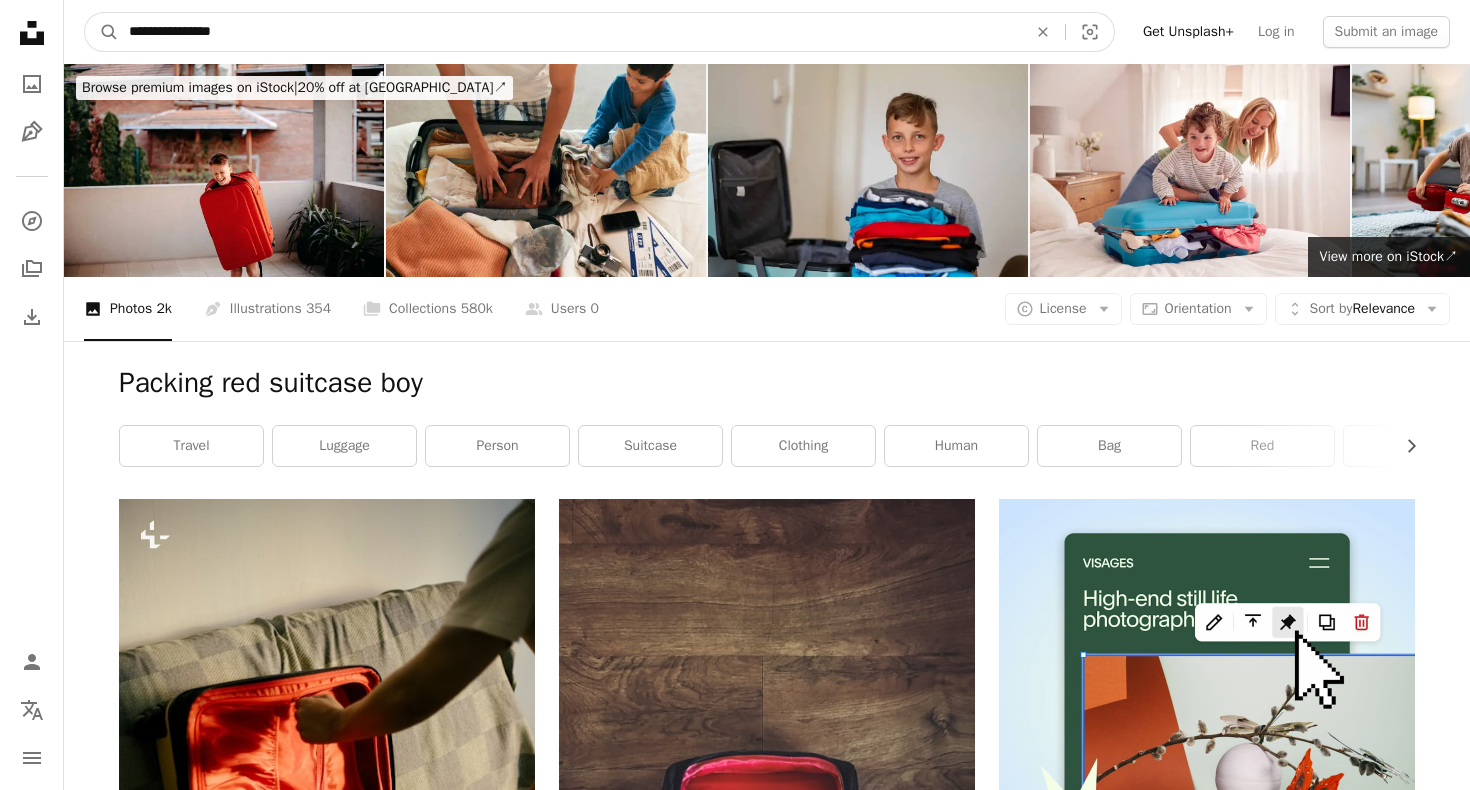 click on "**********" at bounding box center [570, 32] 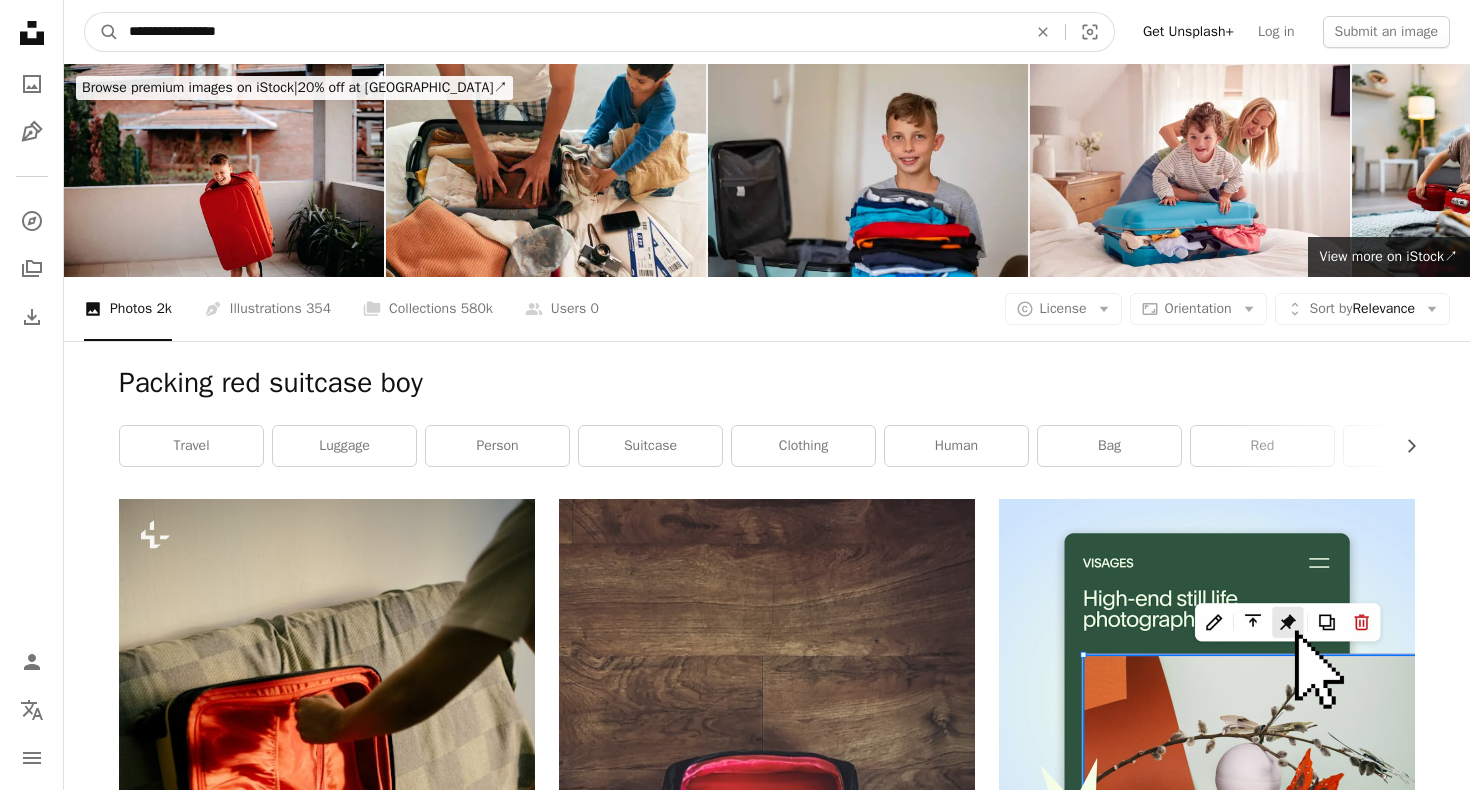type on "**********" 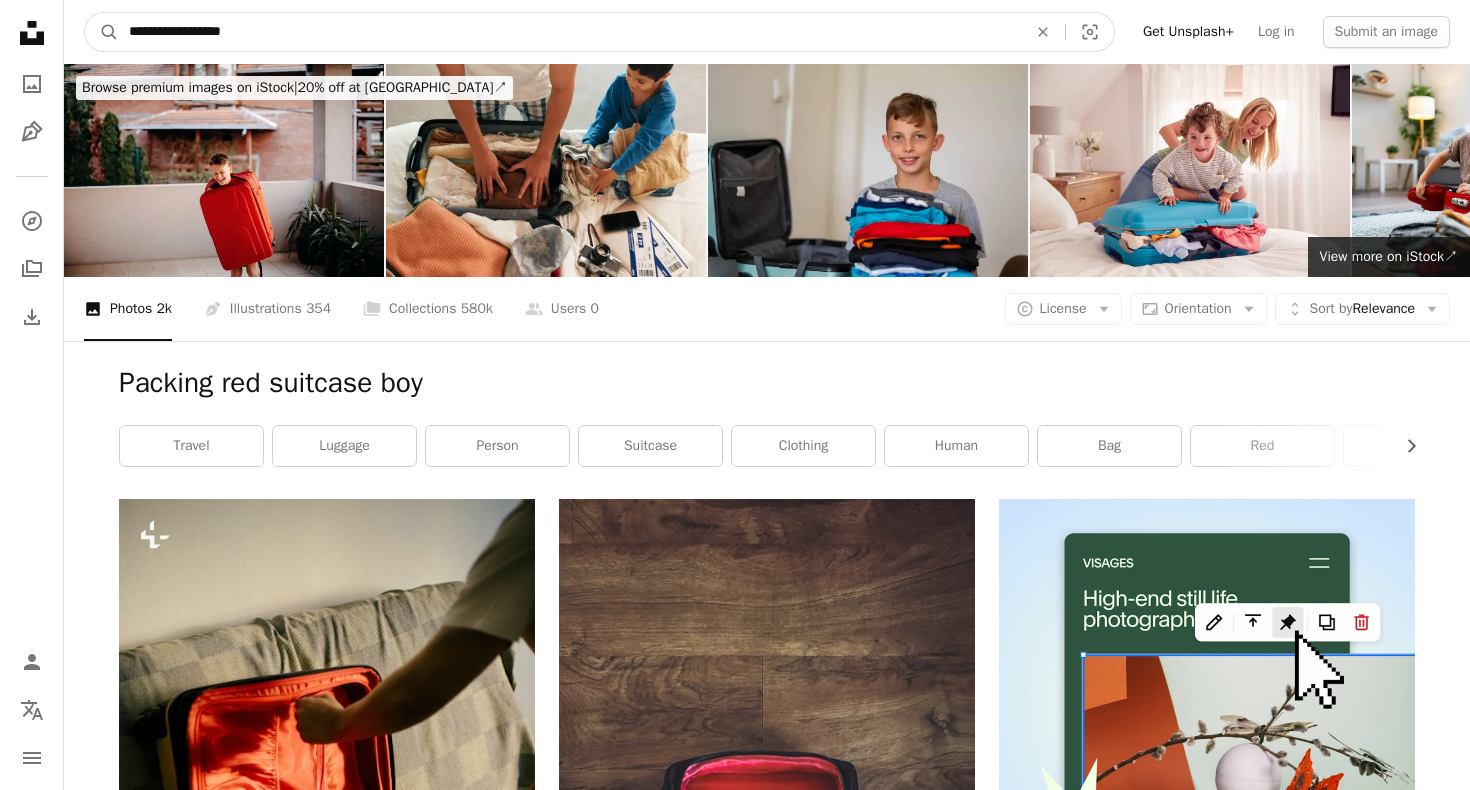 click on "A magnifying glass" at bounding box center (102, 32) 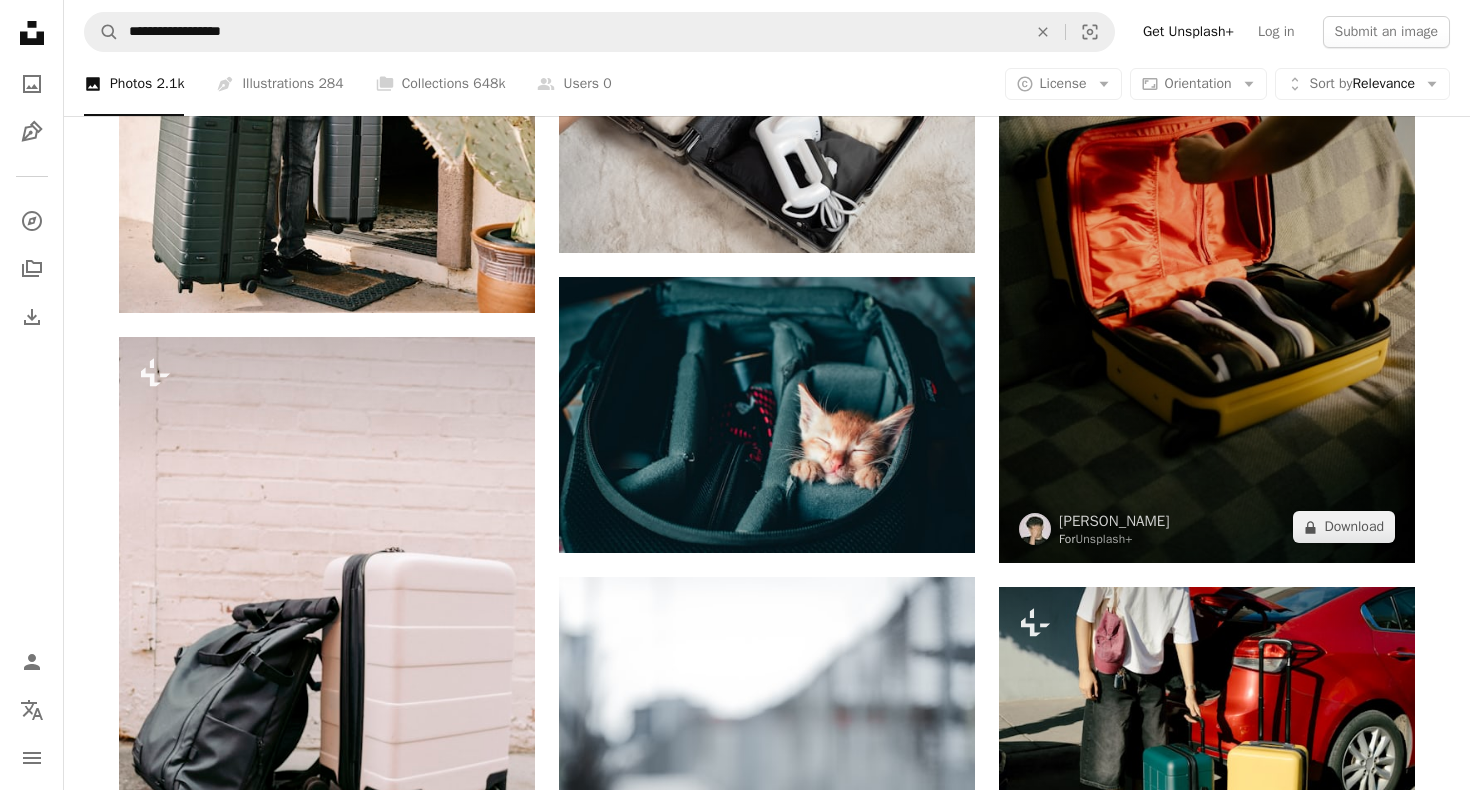 scroll, scrollTop: 2431, scrollLeft: 0, axis: vertical 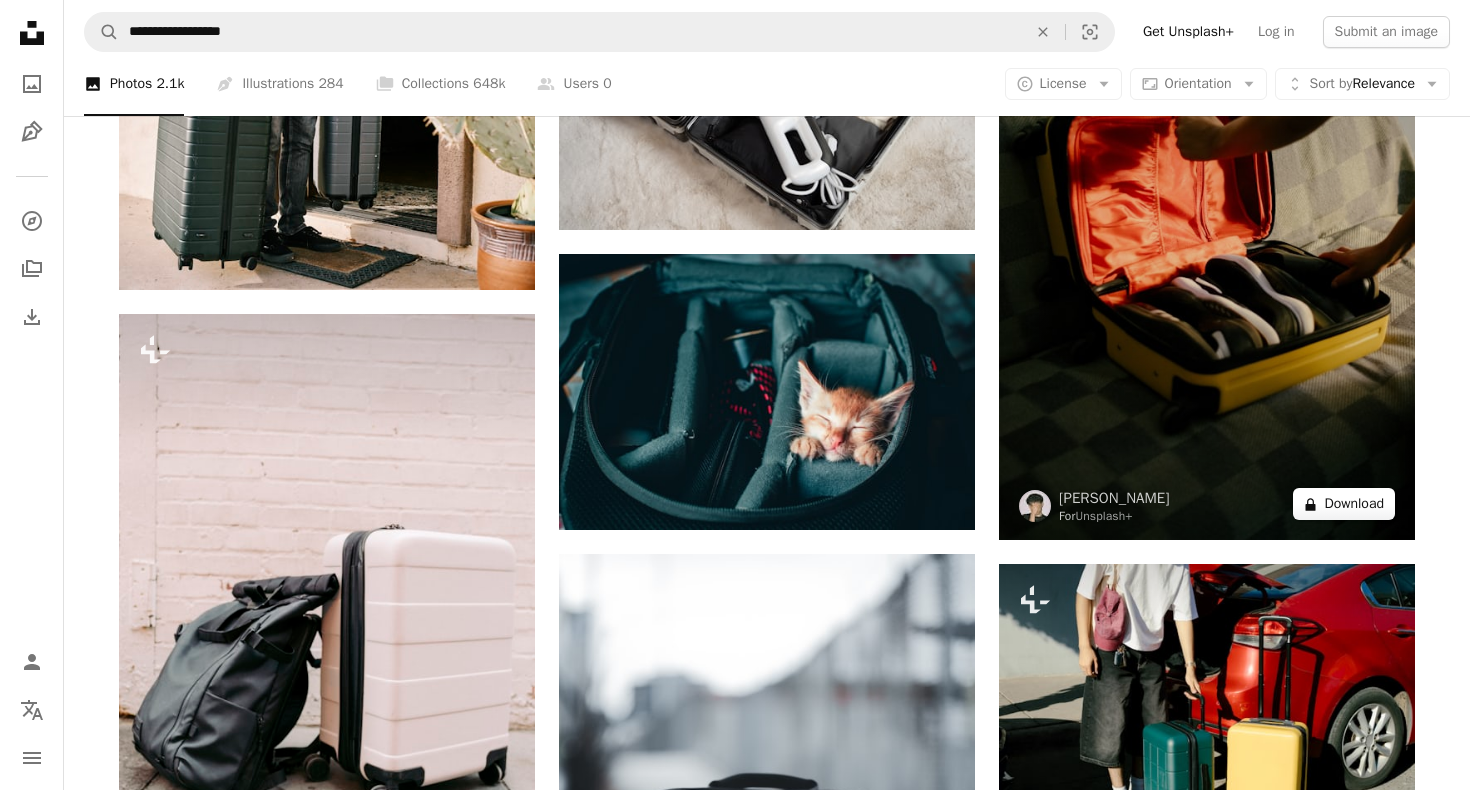 click on "A lock Download" at bounding box center [1344, 504] 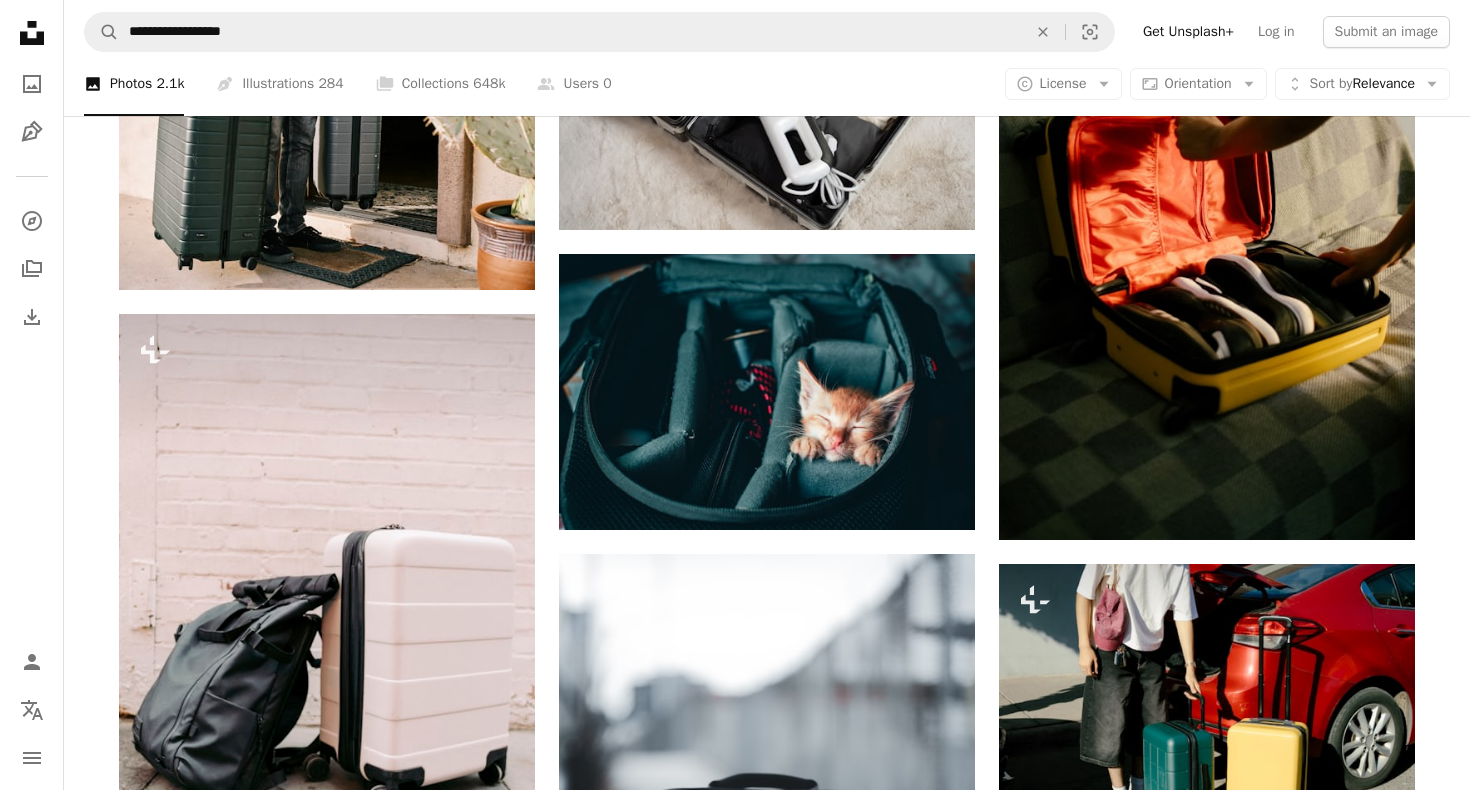 click on "An X shape Premium, ready to use images. Get unlimited access. A plus sign Members-only content added monthly A plus sign Unlimited royalty-free downloads A plus sign Illustrations  New A plus sign Enhanced legal protections yearly 62%  off monthly $16   $6 USD per month * Get  Unsplash+ * When paid annually, billed upfront  $72 Taxes where applicable. Renews automatically. Cancel anytime." at bounding box center [735, 2898] 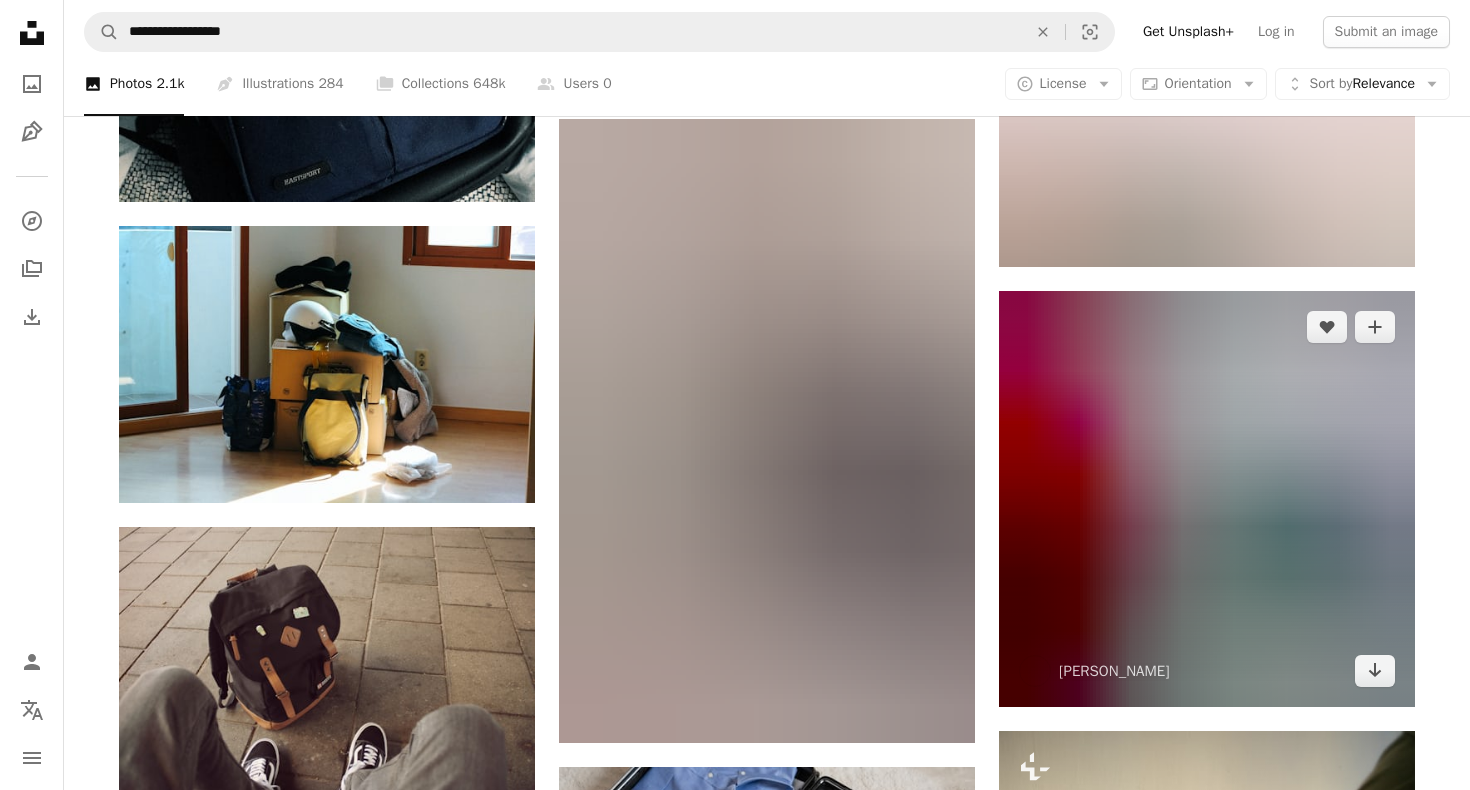 scroll, scrollTop: 1627, scrollLeft: 0, axis: vertical 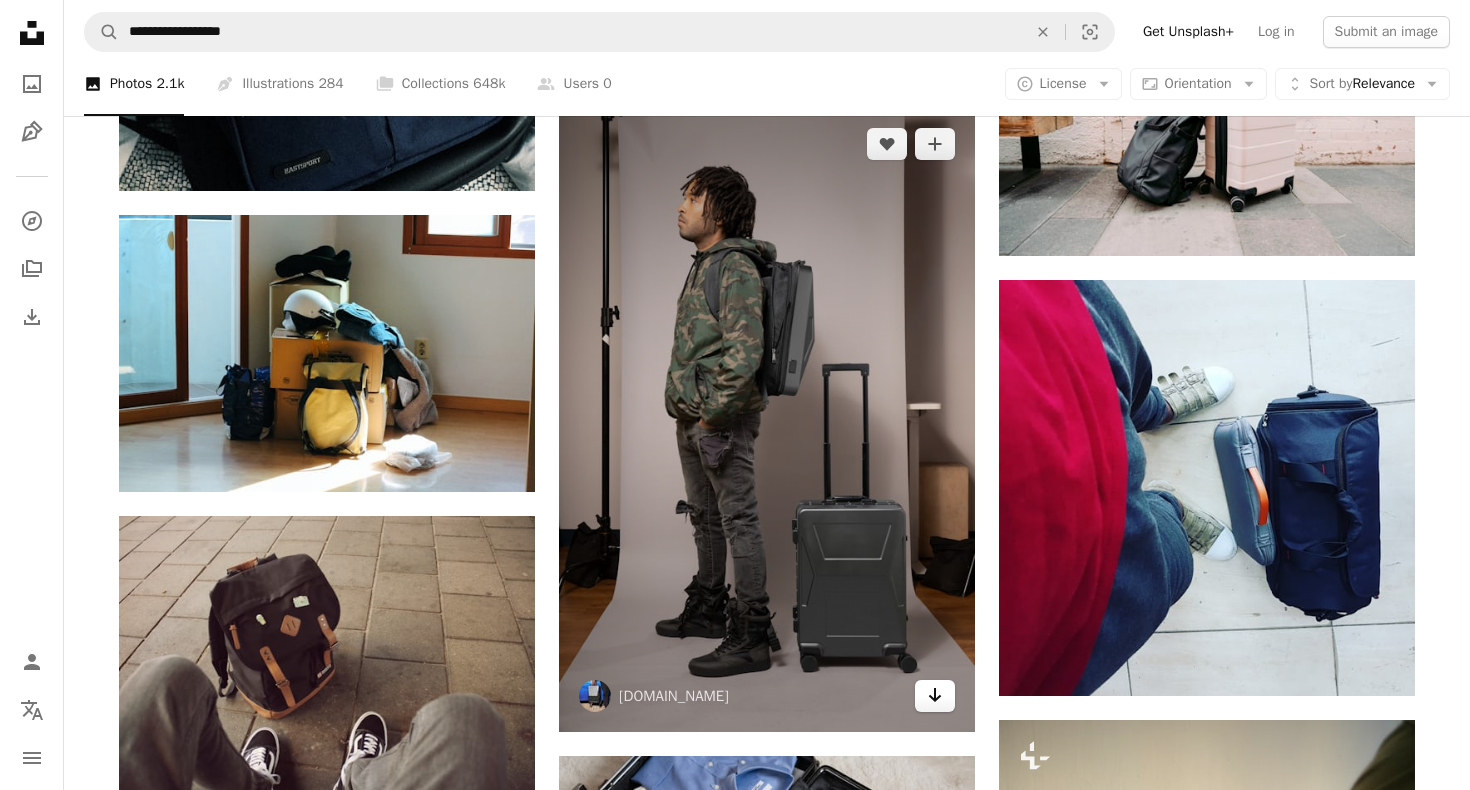 click 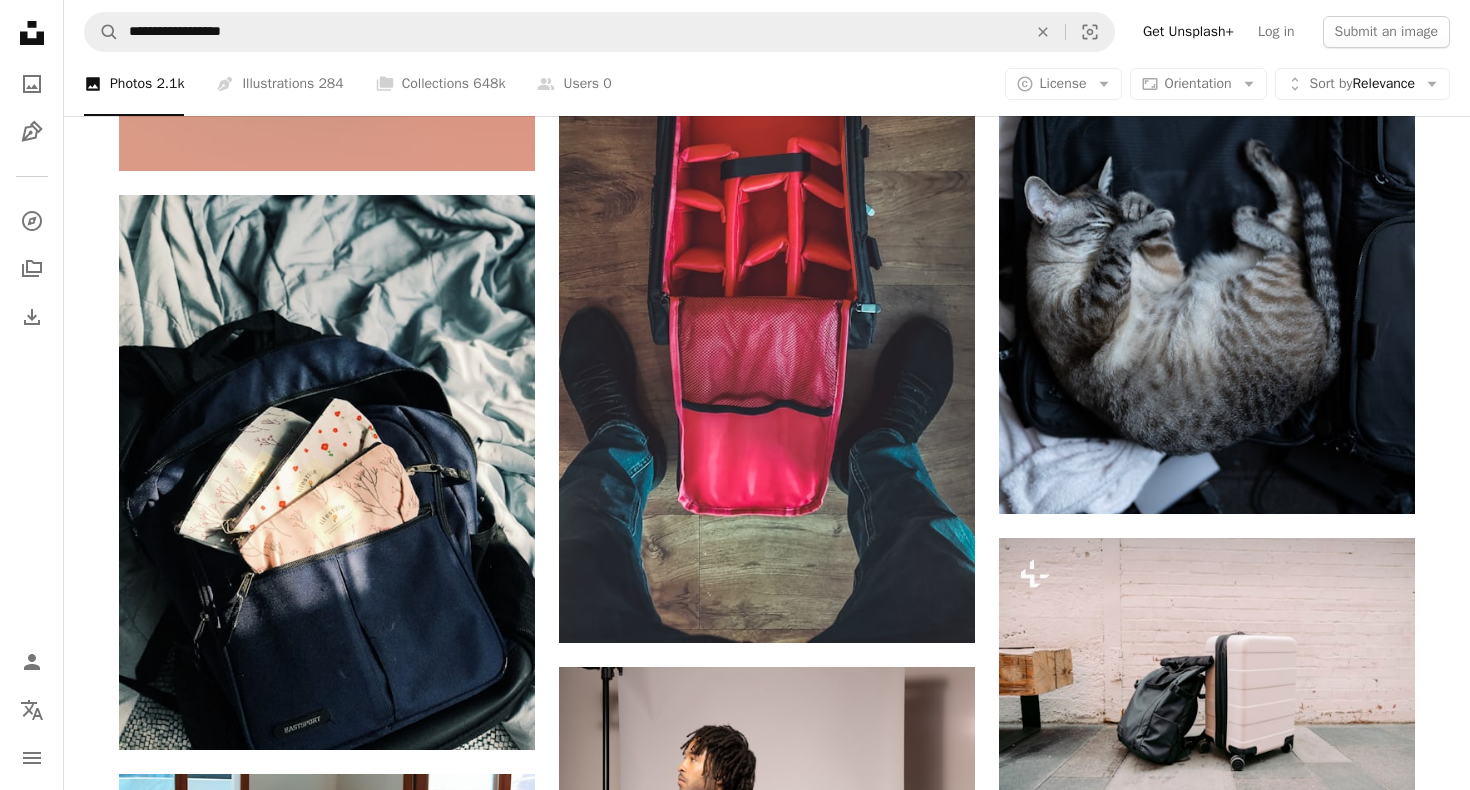 scroll, scrollTop: 1070, scrollLeft: 0, axis: vertical 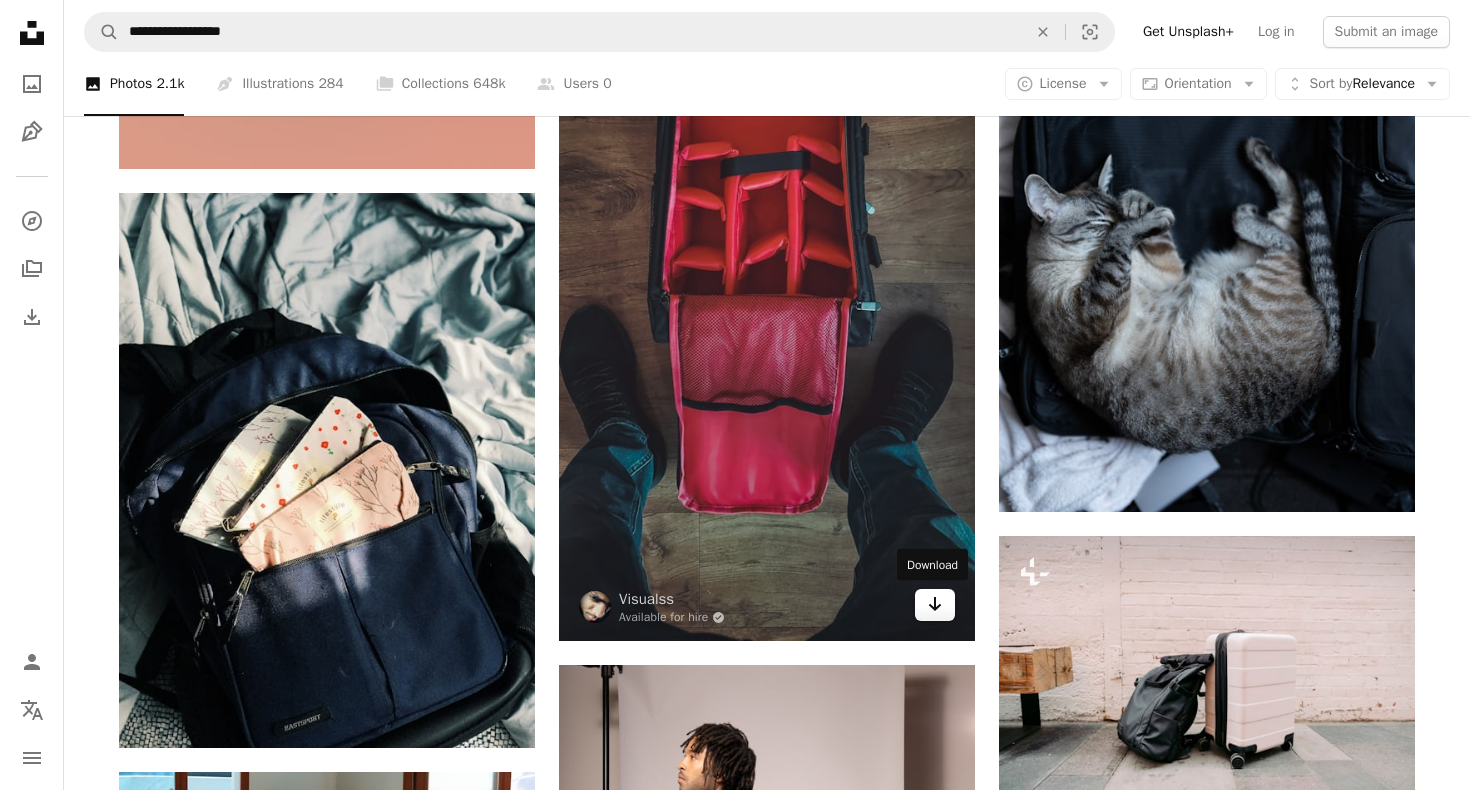 click 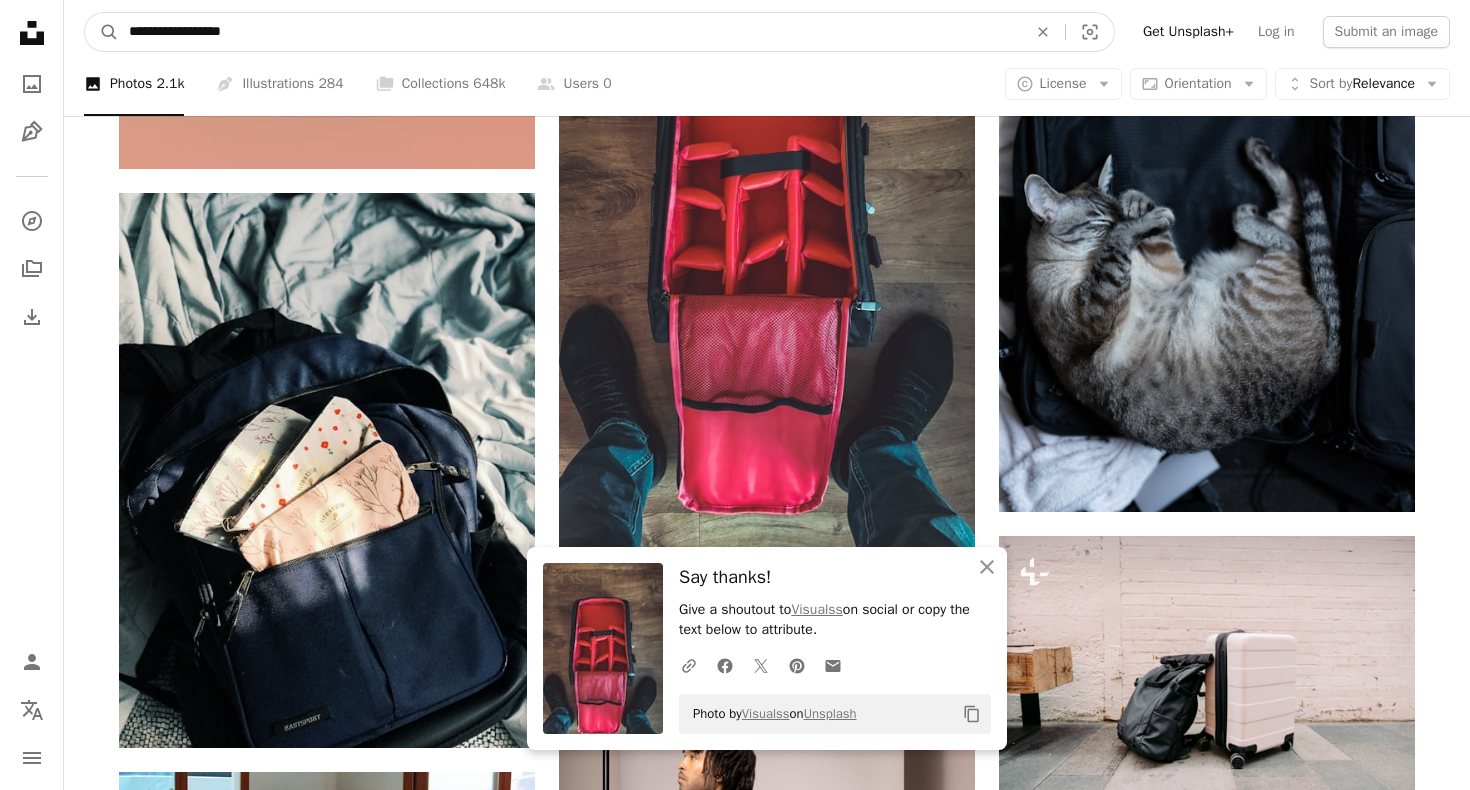 click on "**********" at bounding box center (570, 32) 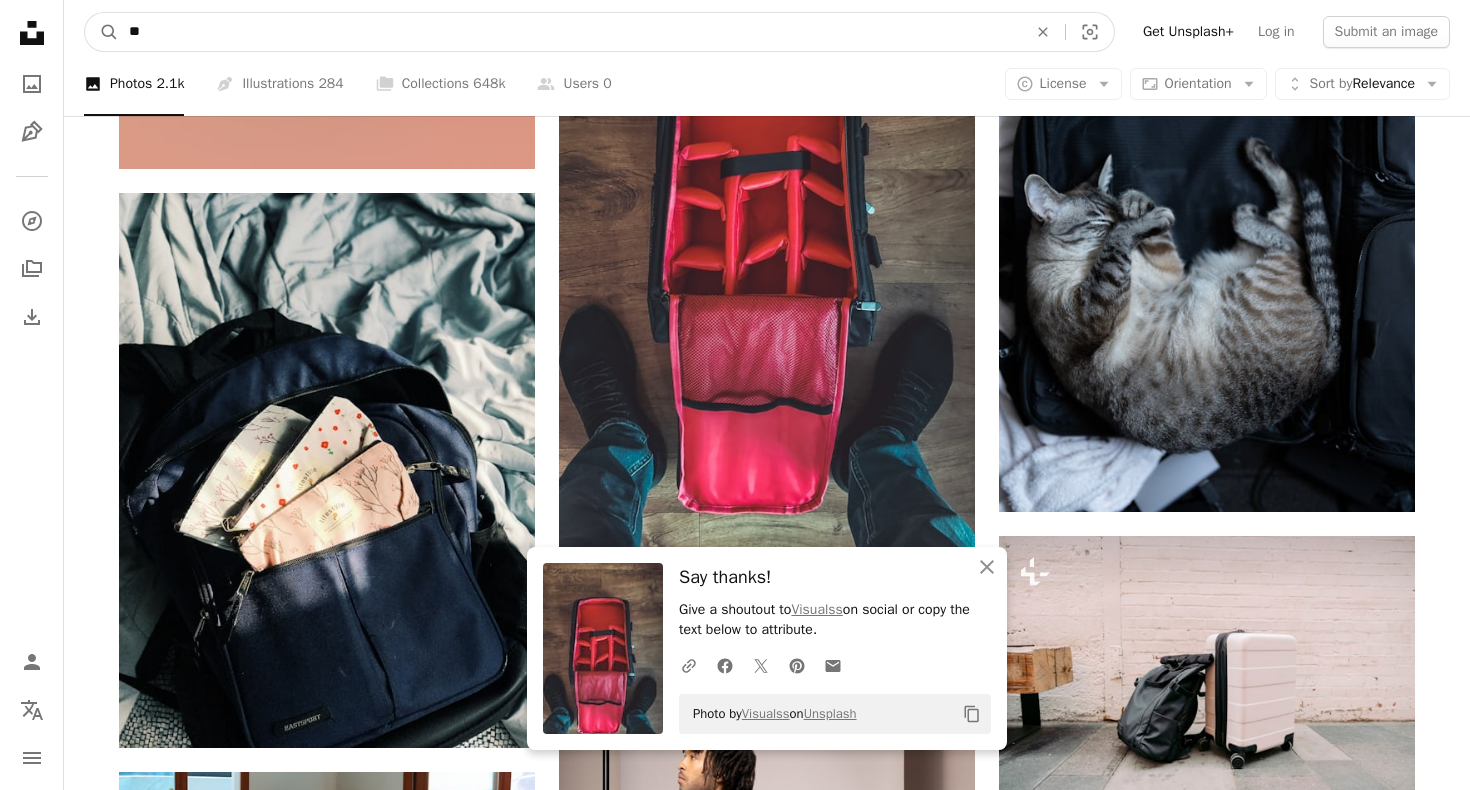 type on "*" 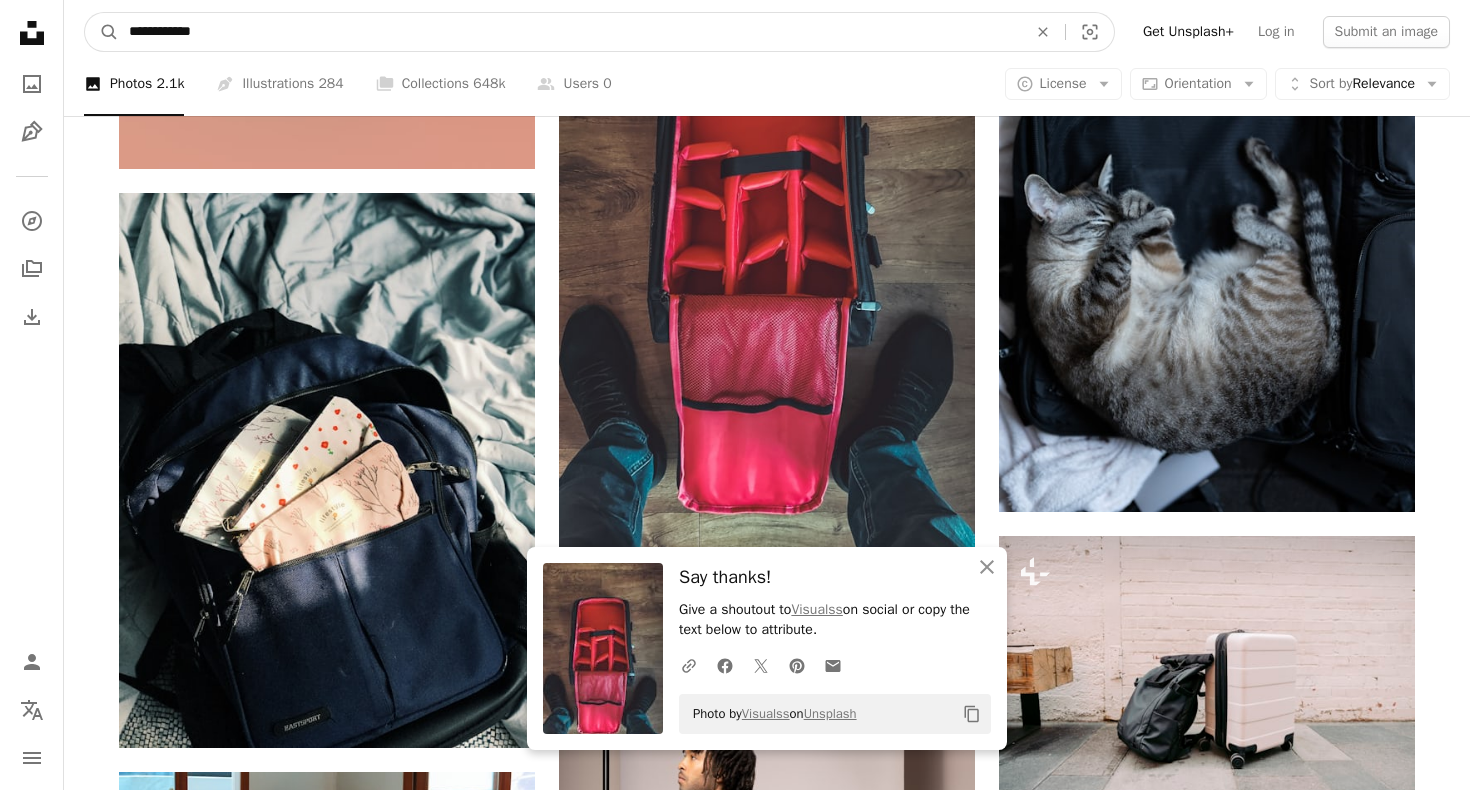 type on "**********" 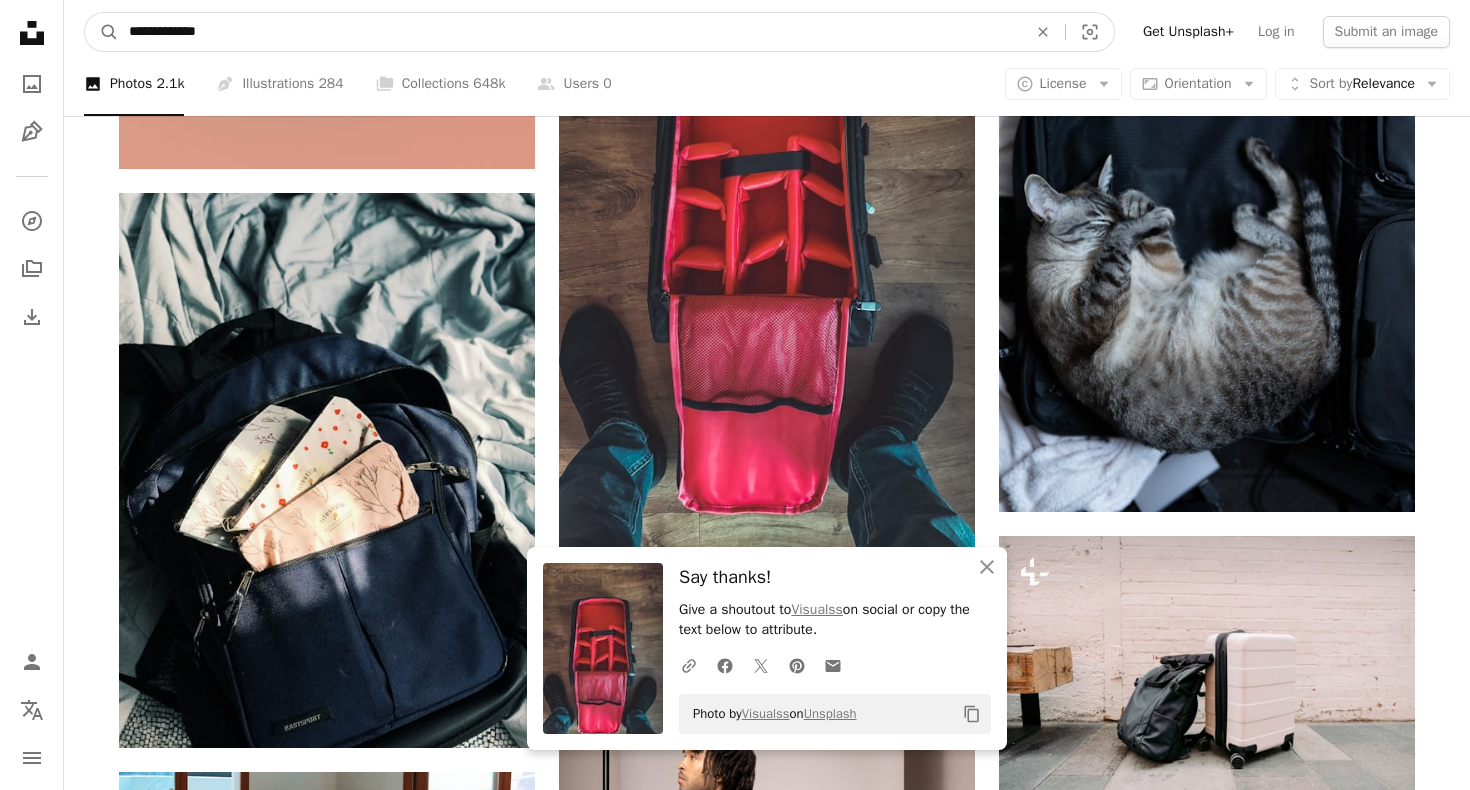 click on "A magnifying glass" at bounding box center (102, 32) 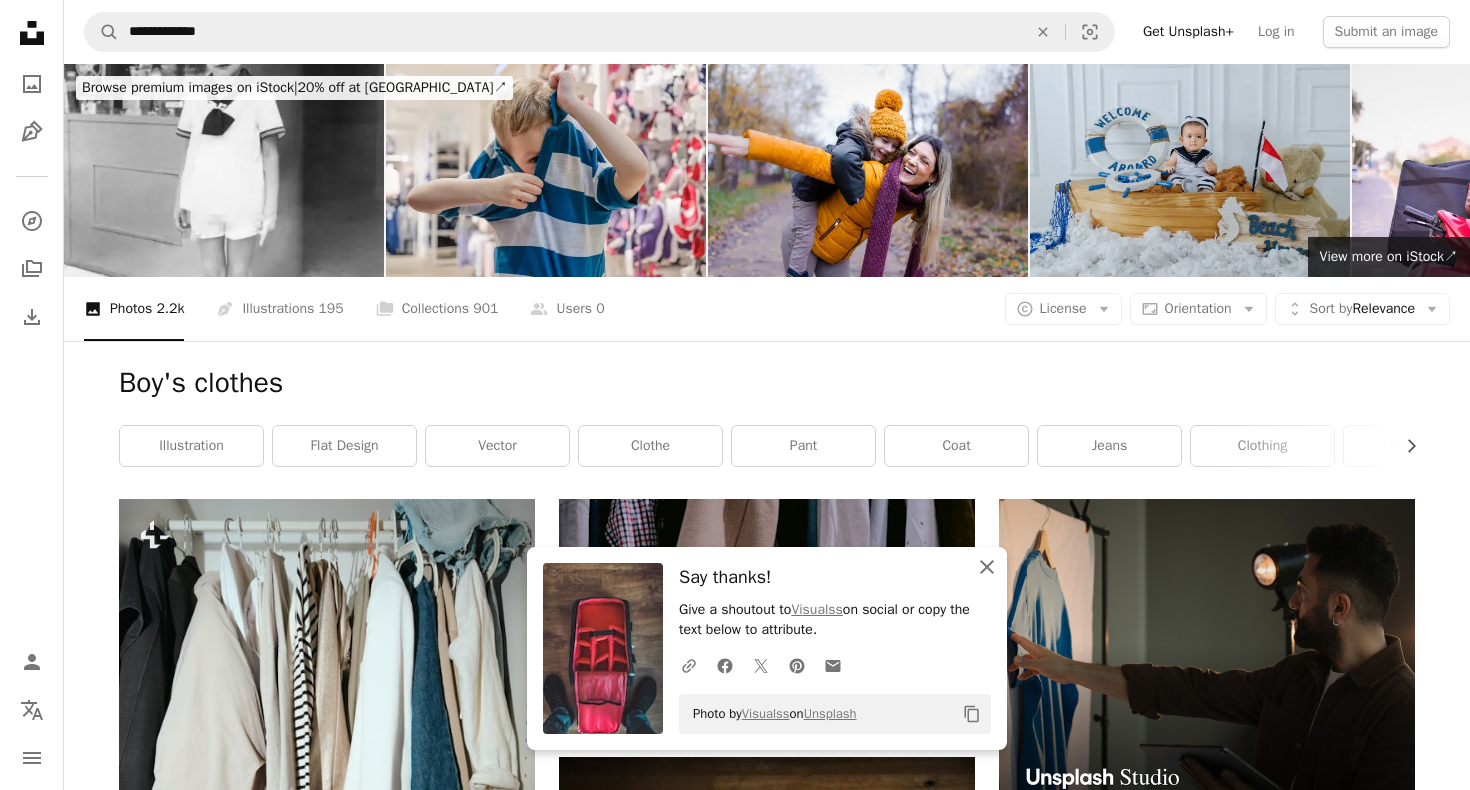 click on "An X shape" 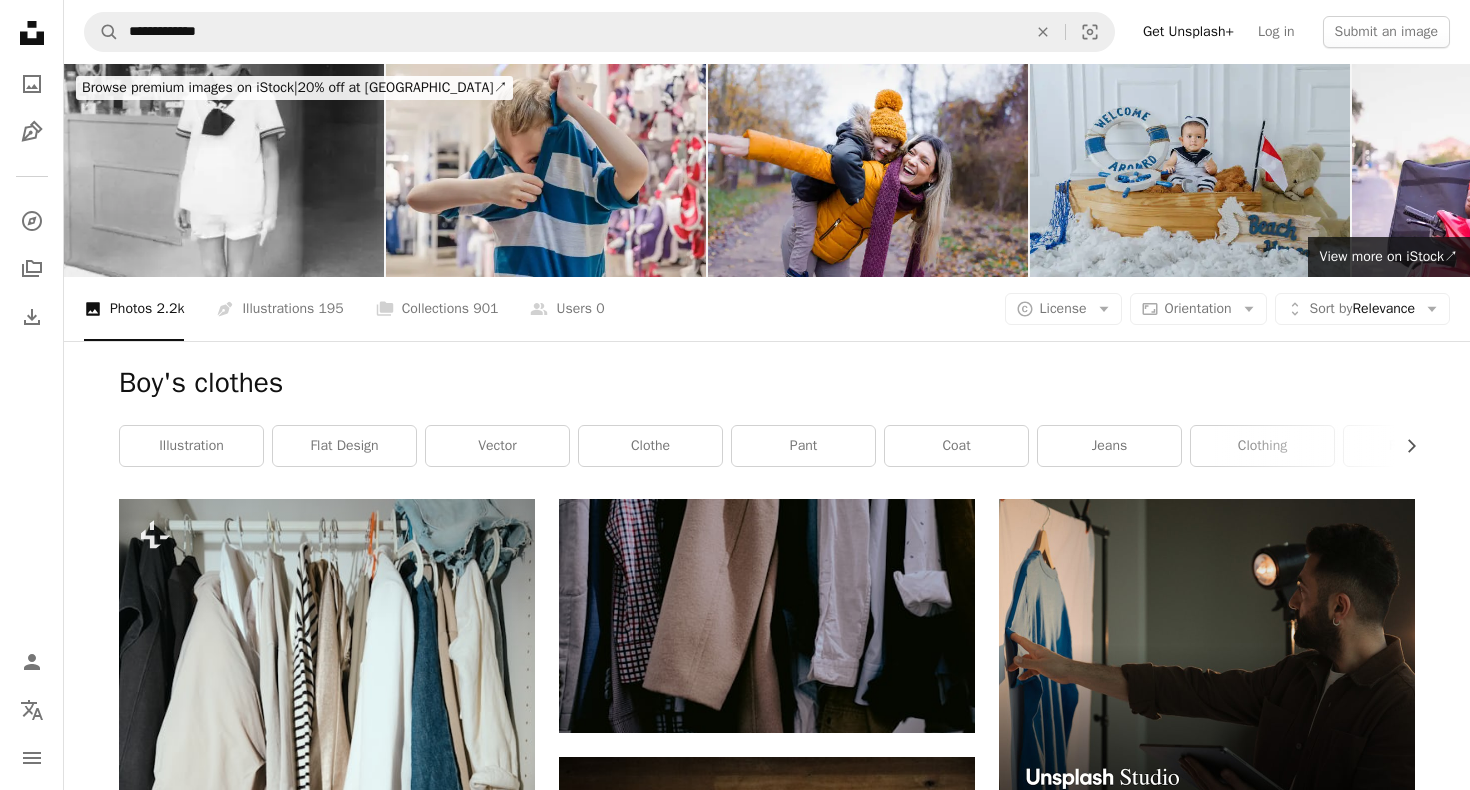 scroll, scrollTop: 0, scrollLeft: 0, axis: both 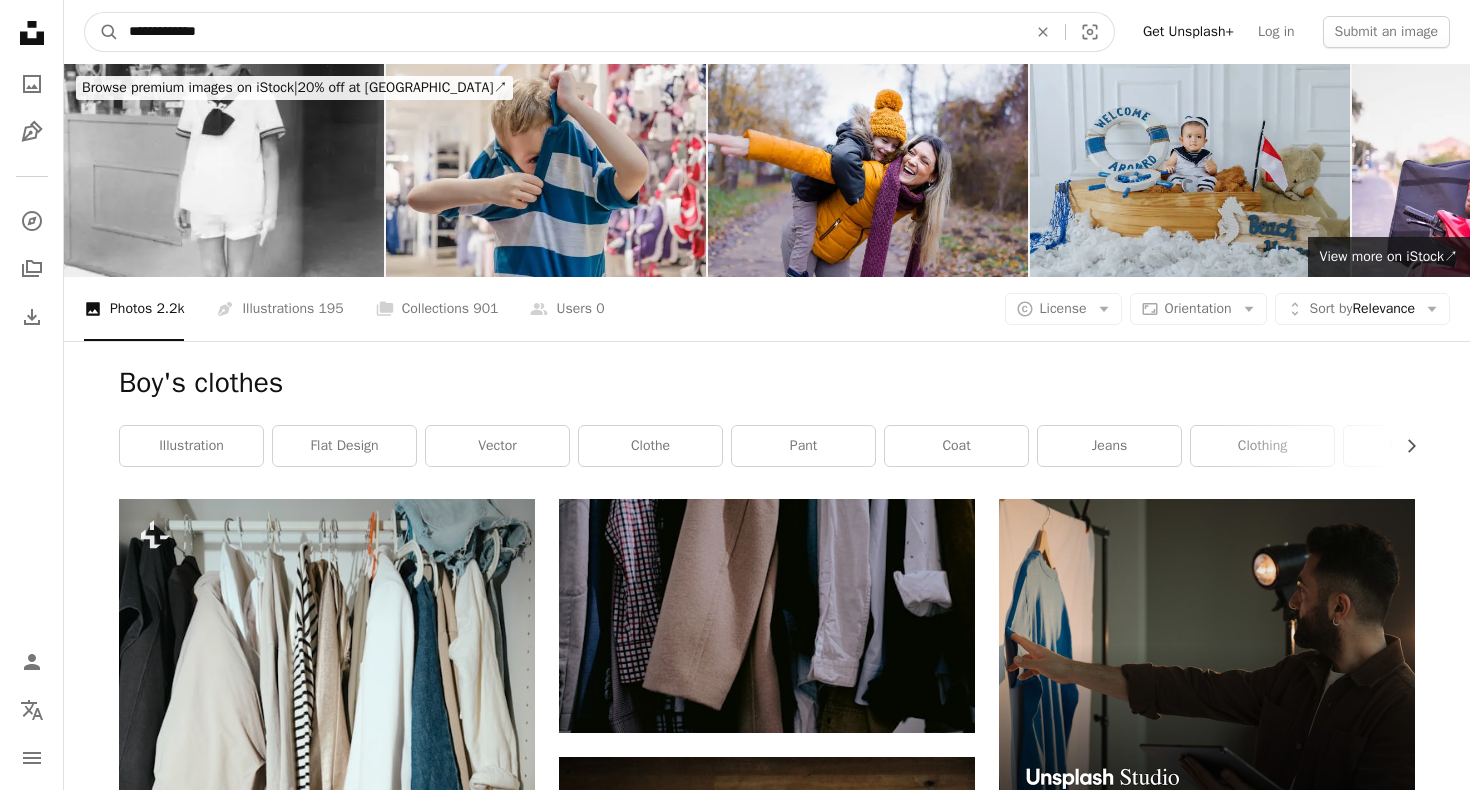 click on "**********" at bounding box center (570, 32) 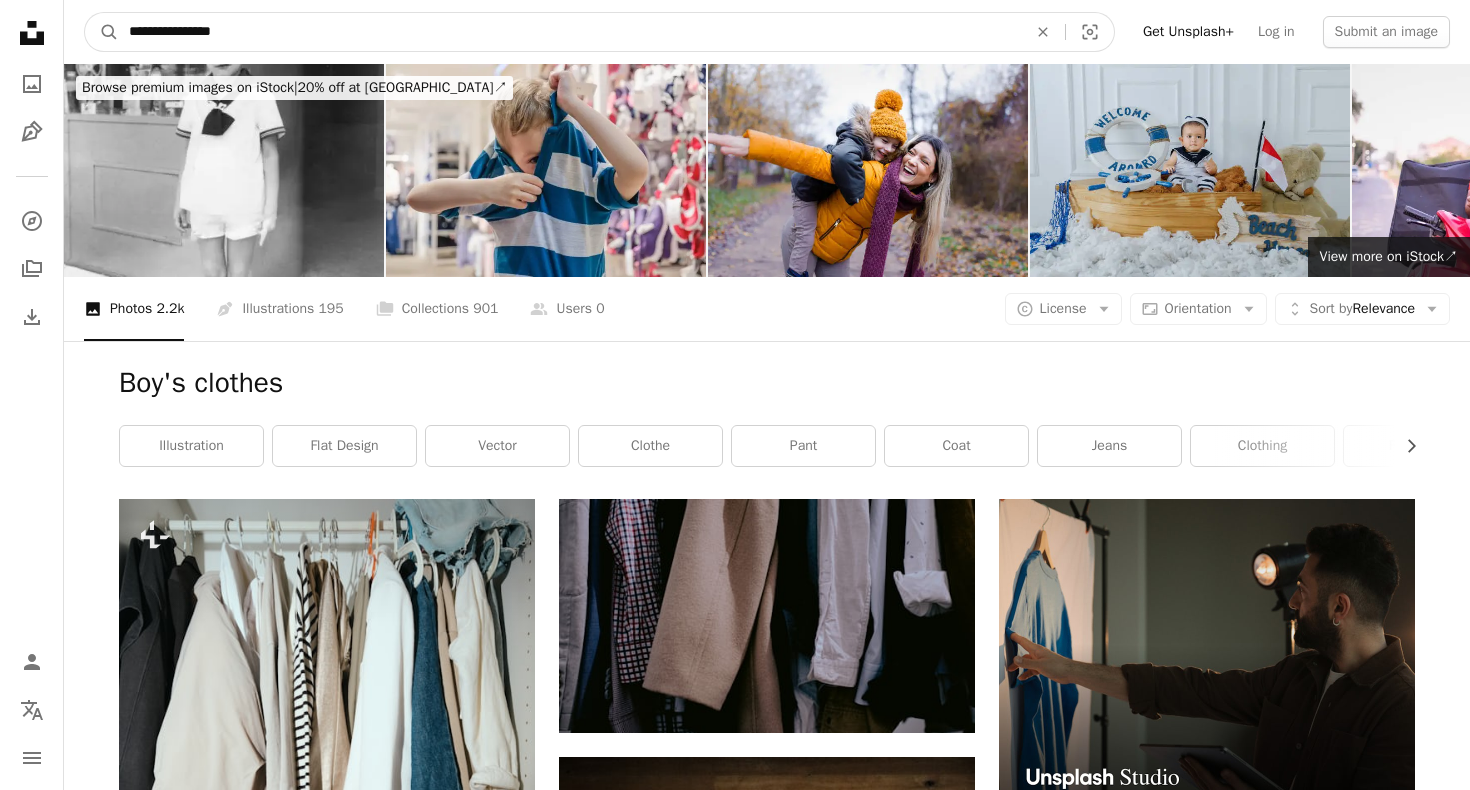 type on "**********" 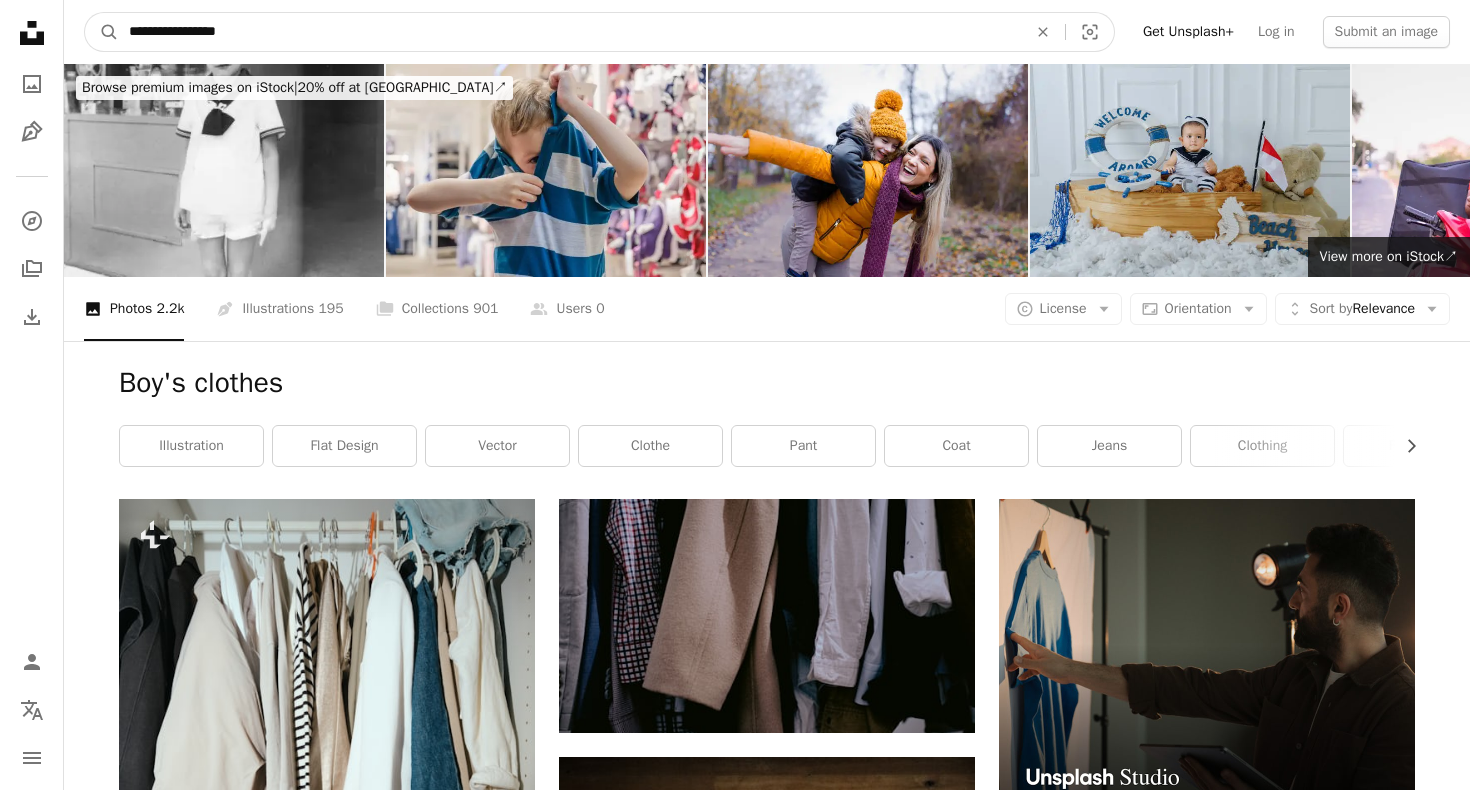 click on "A magnifying glass" at bounding box center (102, 32) 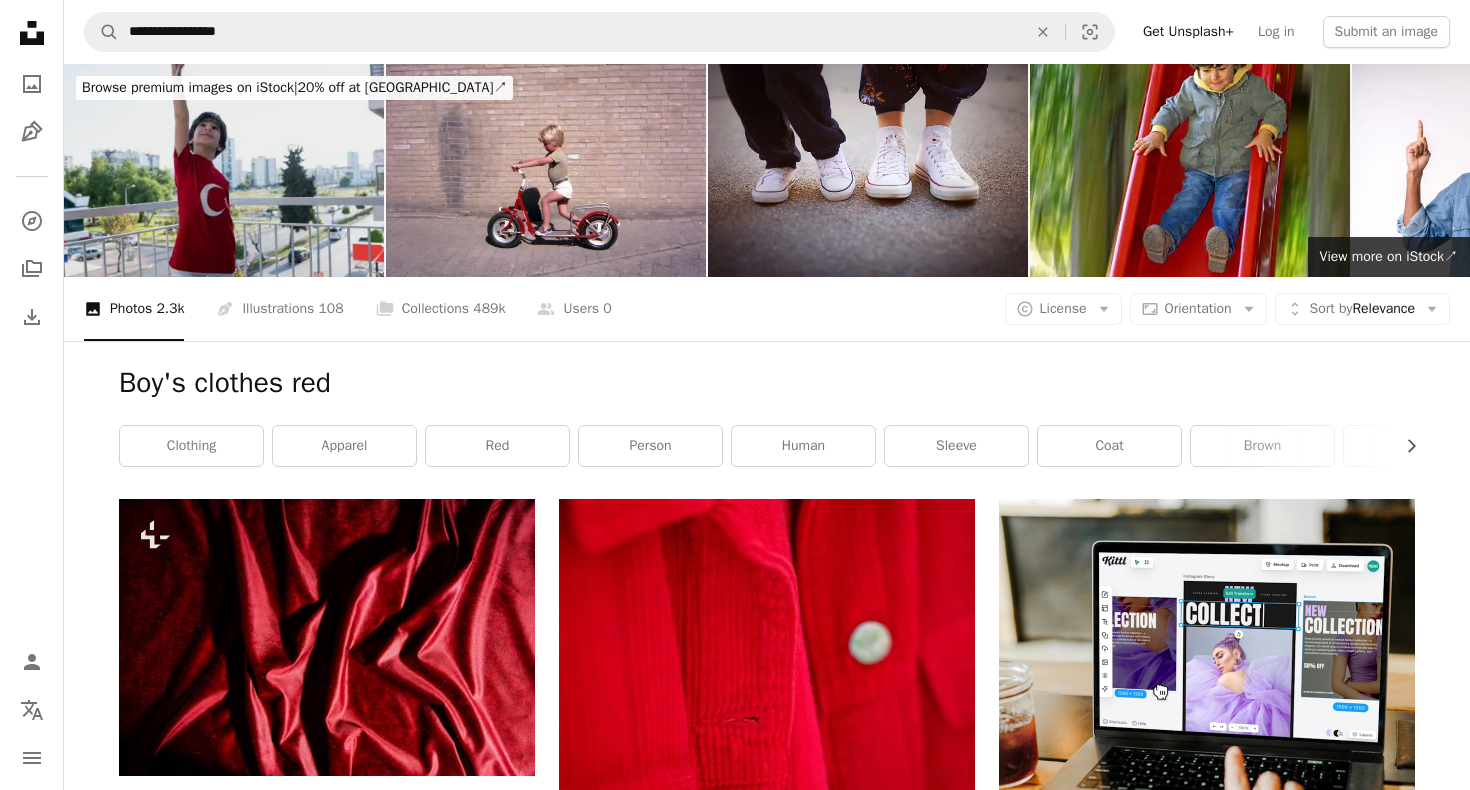 scroll, scrollTop: 0, scrollLeft: 0, axis: both 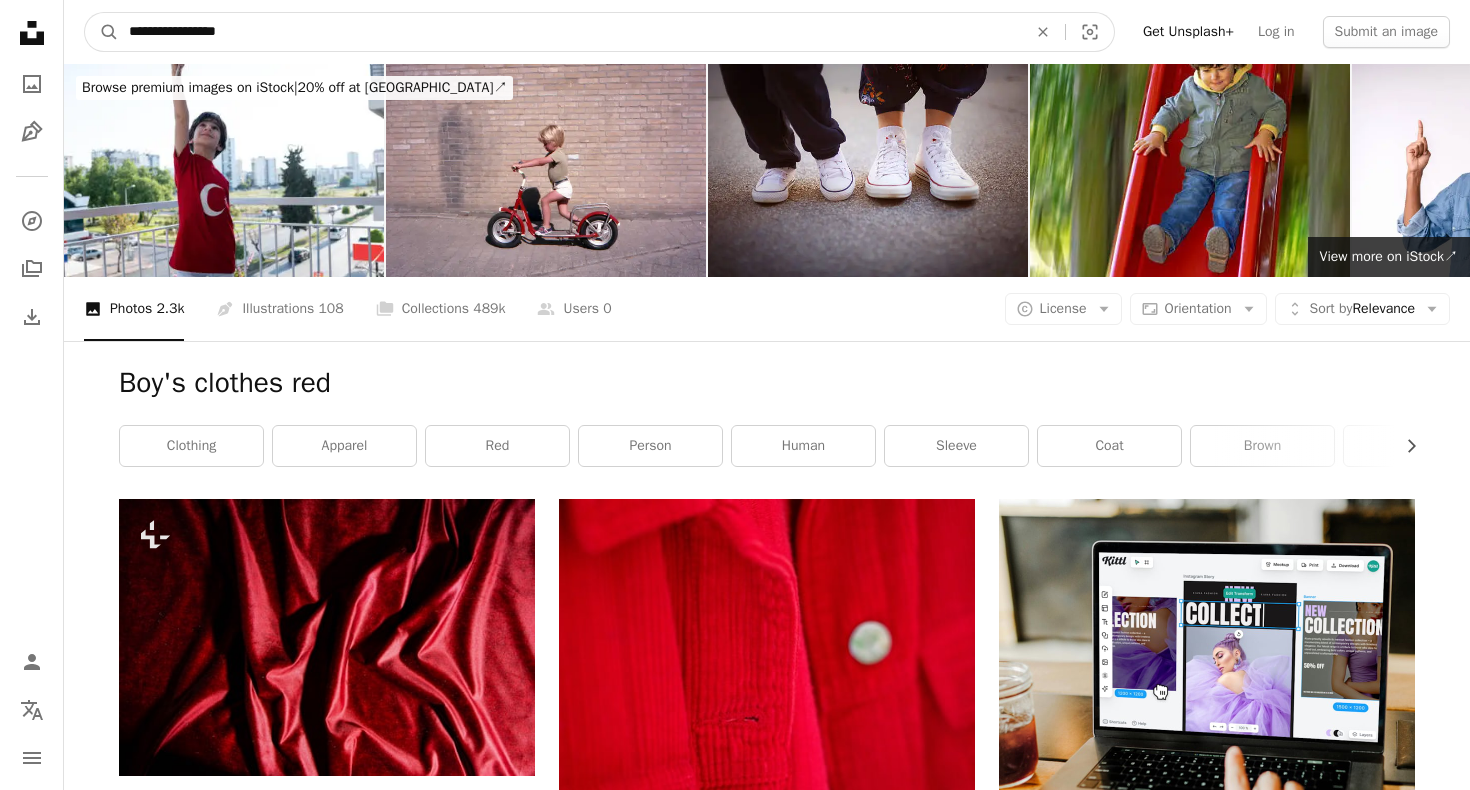 click on "**********" at bounding box center [570, 32] 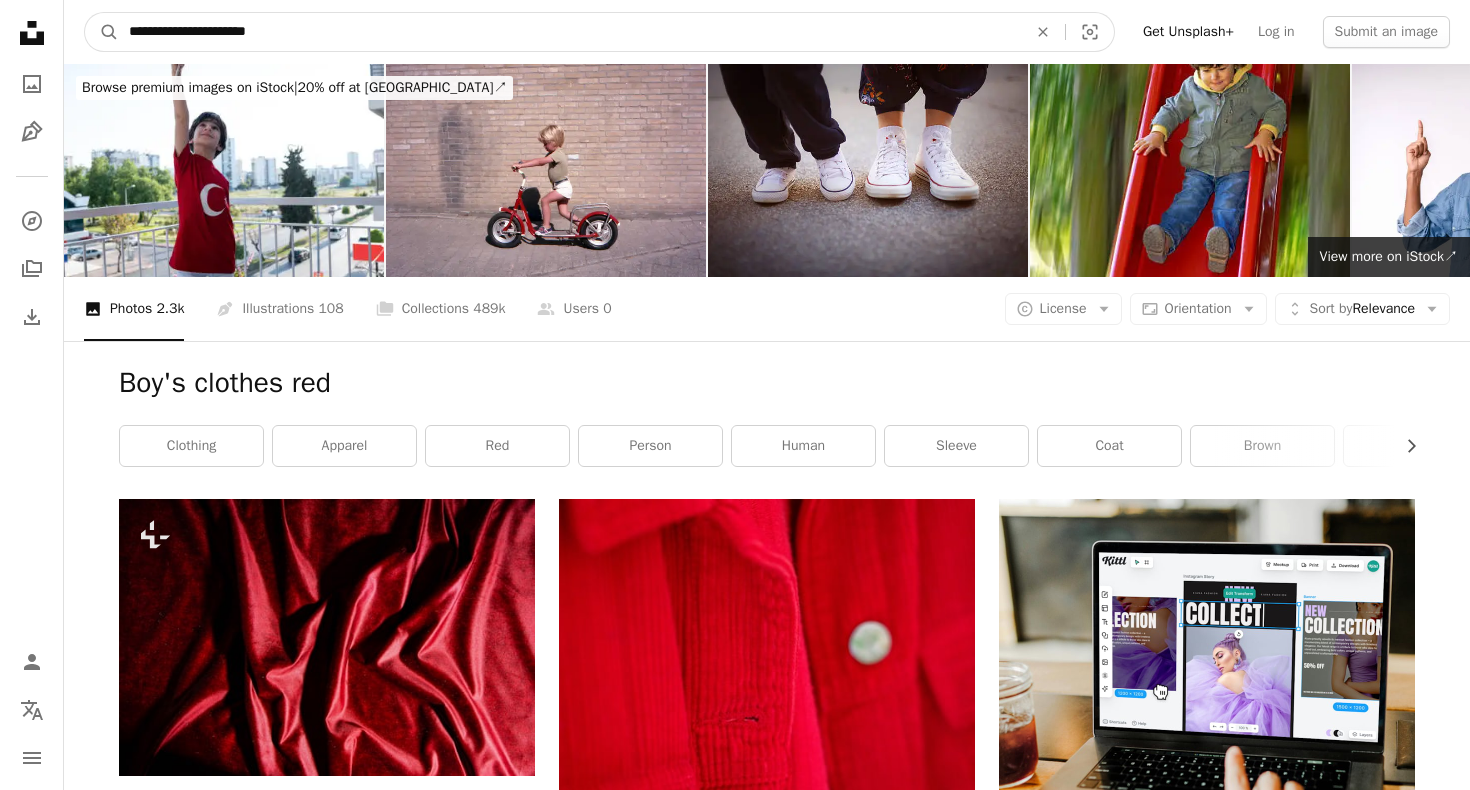 type on "**********" 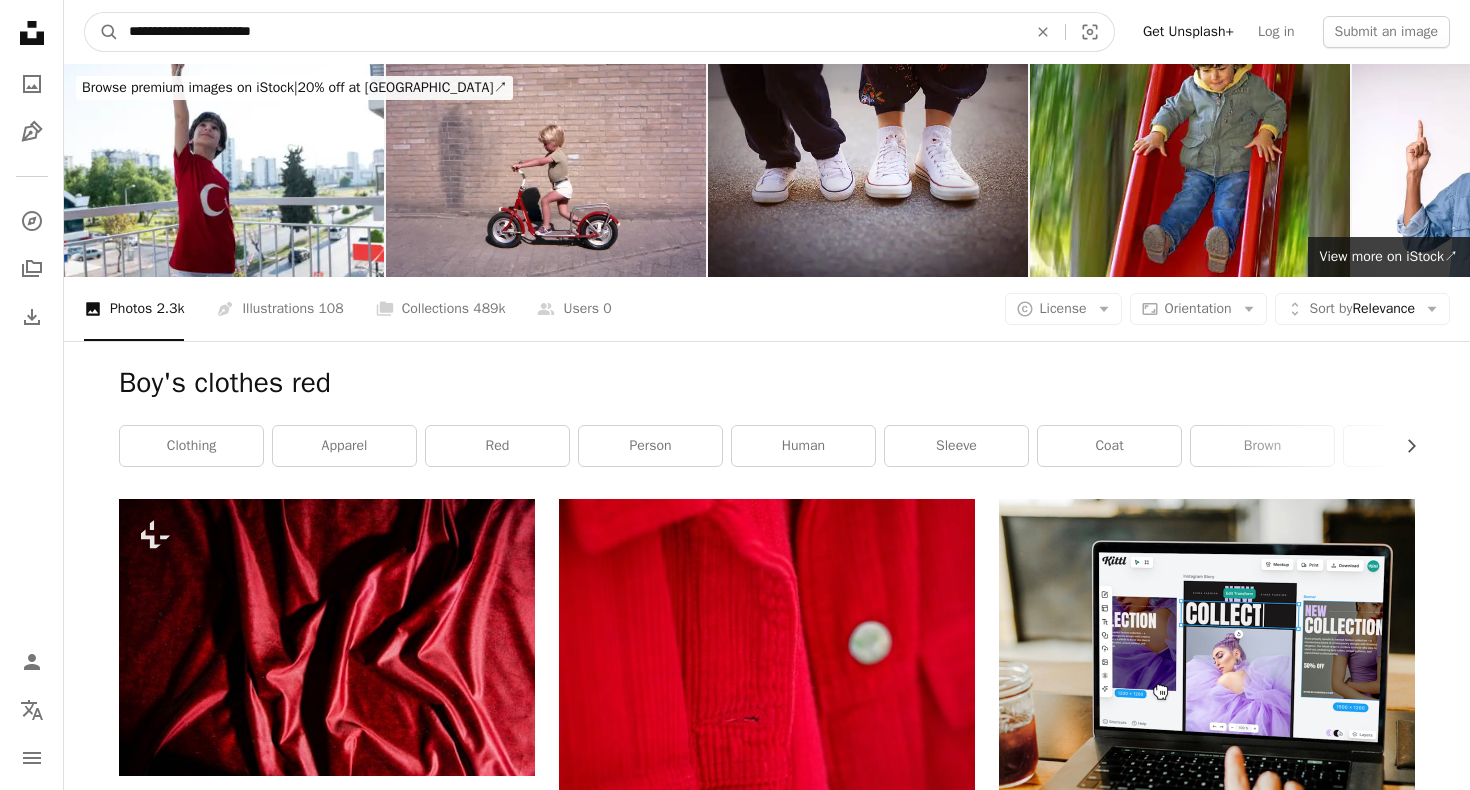 click on "A magnifying glass" at bounding box center [102, 32] 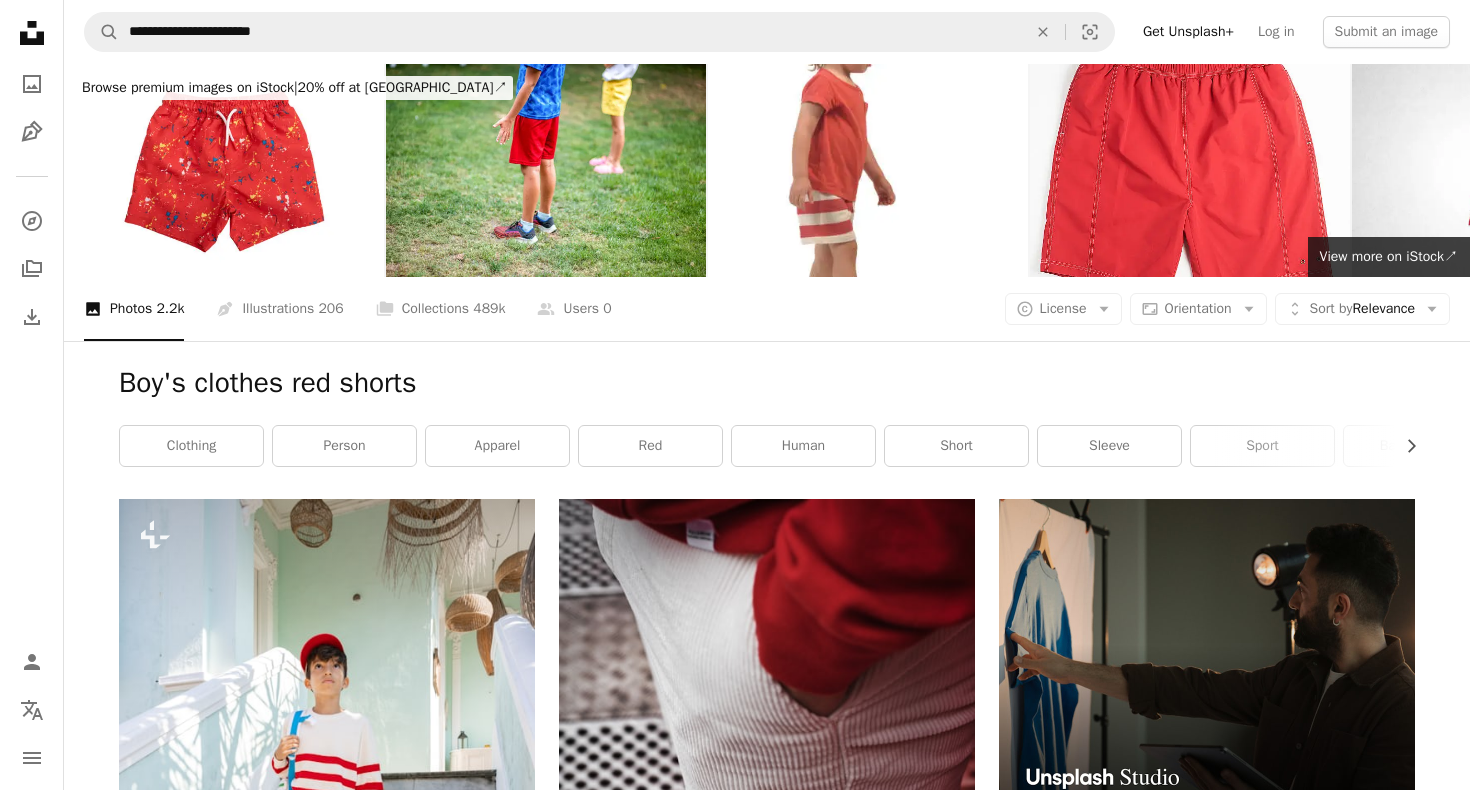 scroll, scrollTop: 0, scrollLeft: 0, axis: both 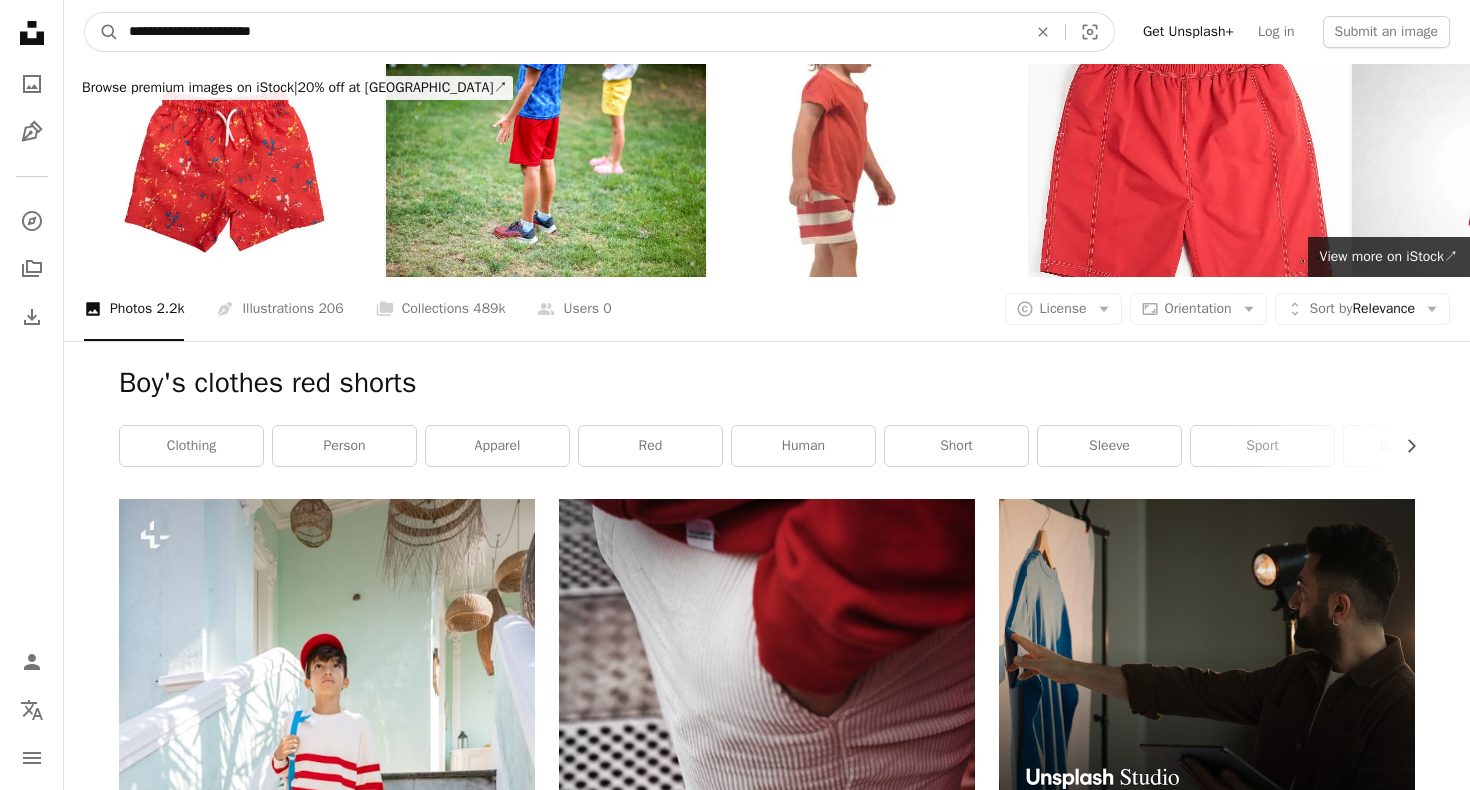 drag, startPoint x: 290, startPoint y: 29, endPoint x: 107, endPoint y: 3, distance: 184.83777 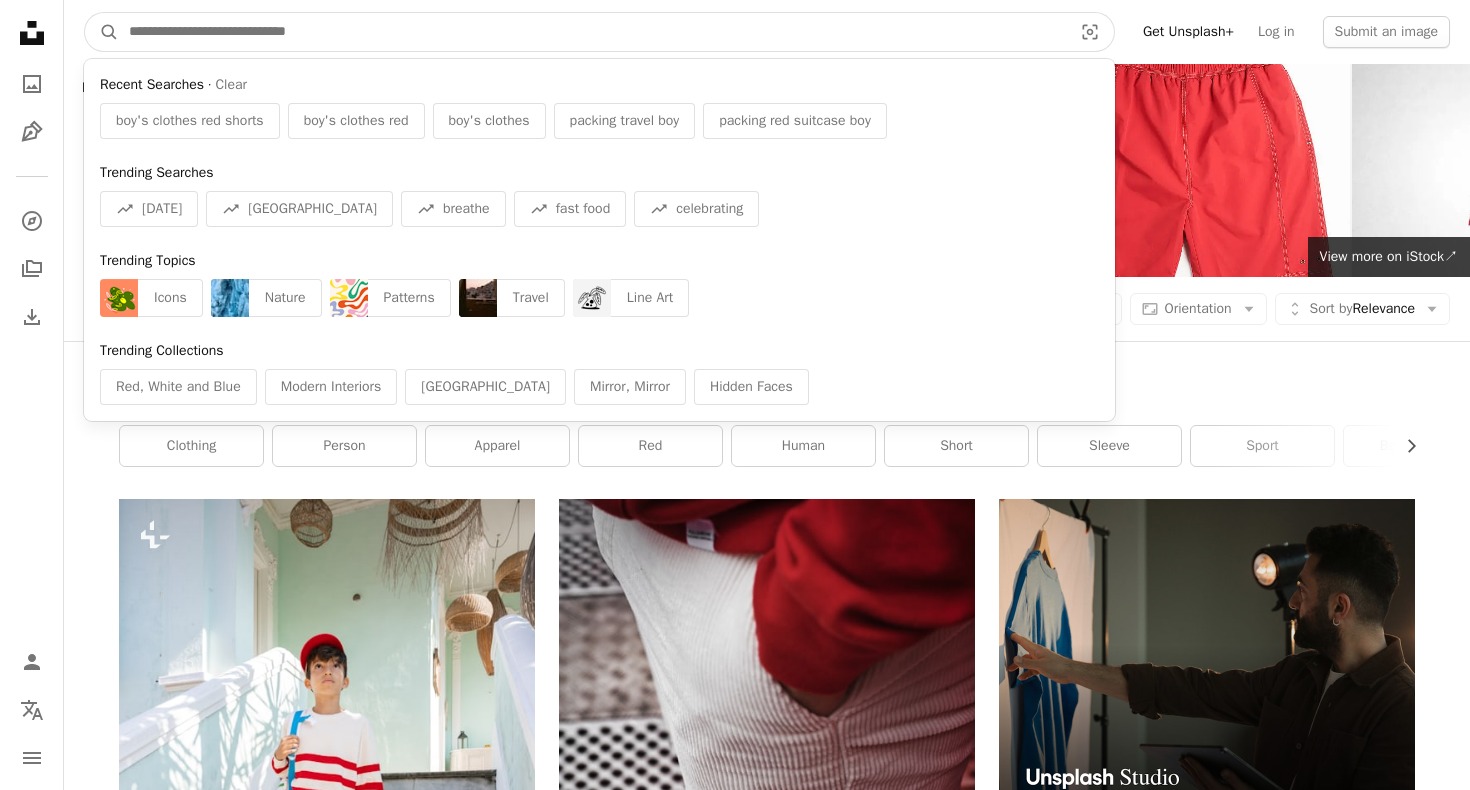 click at bounding box center [592, 32] 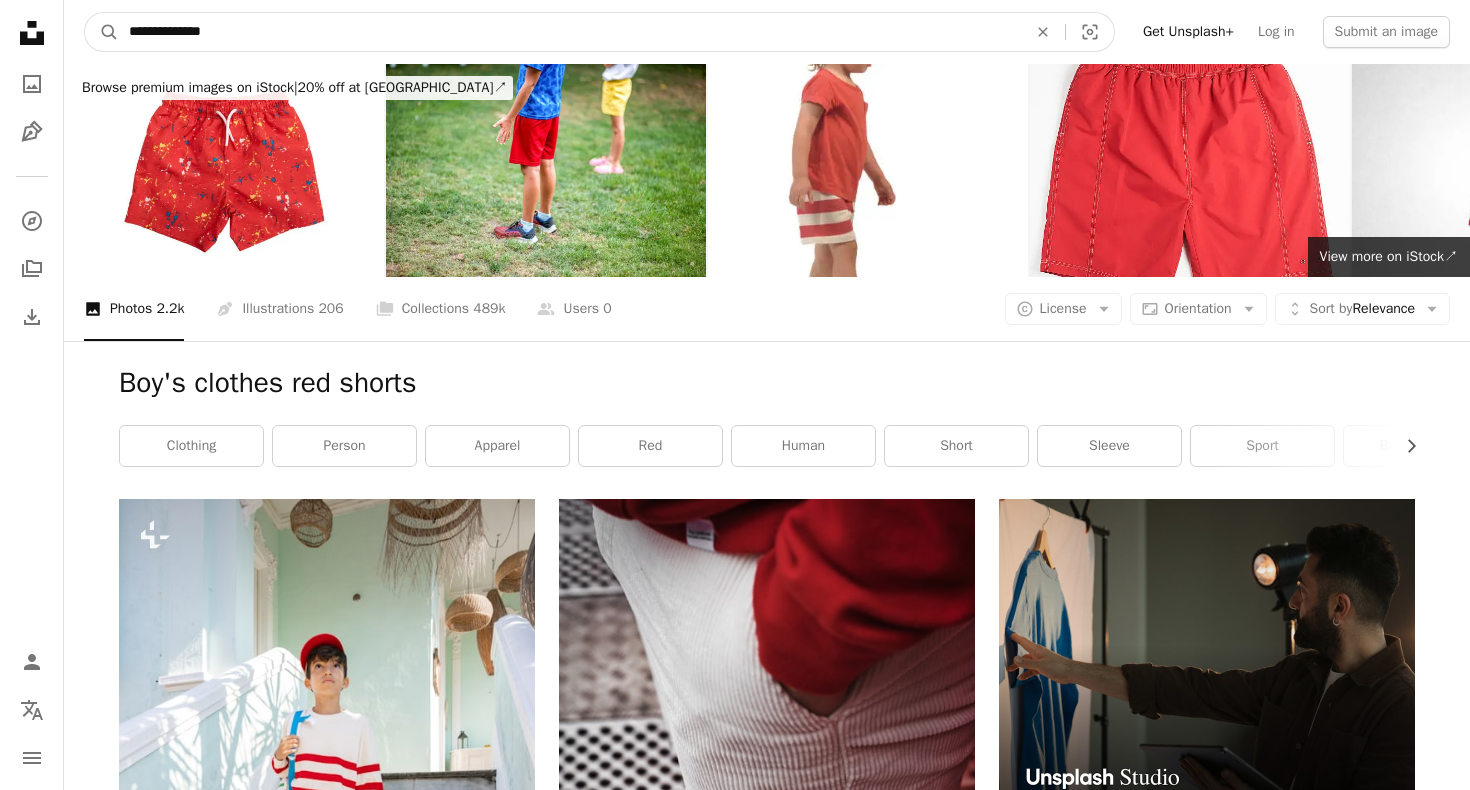 type on "**********" 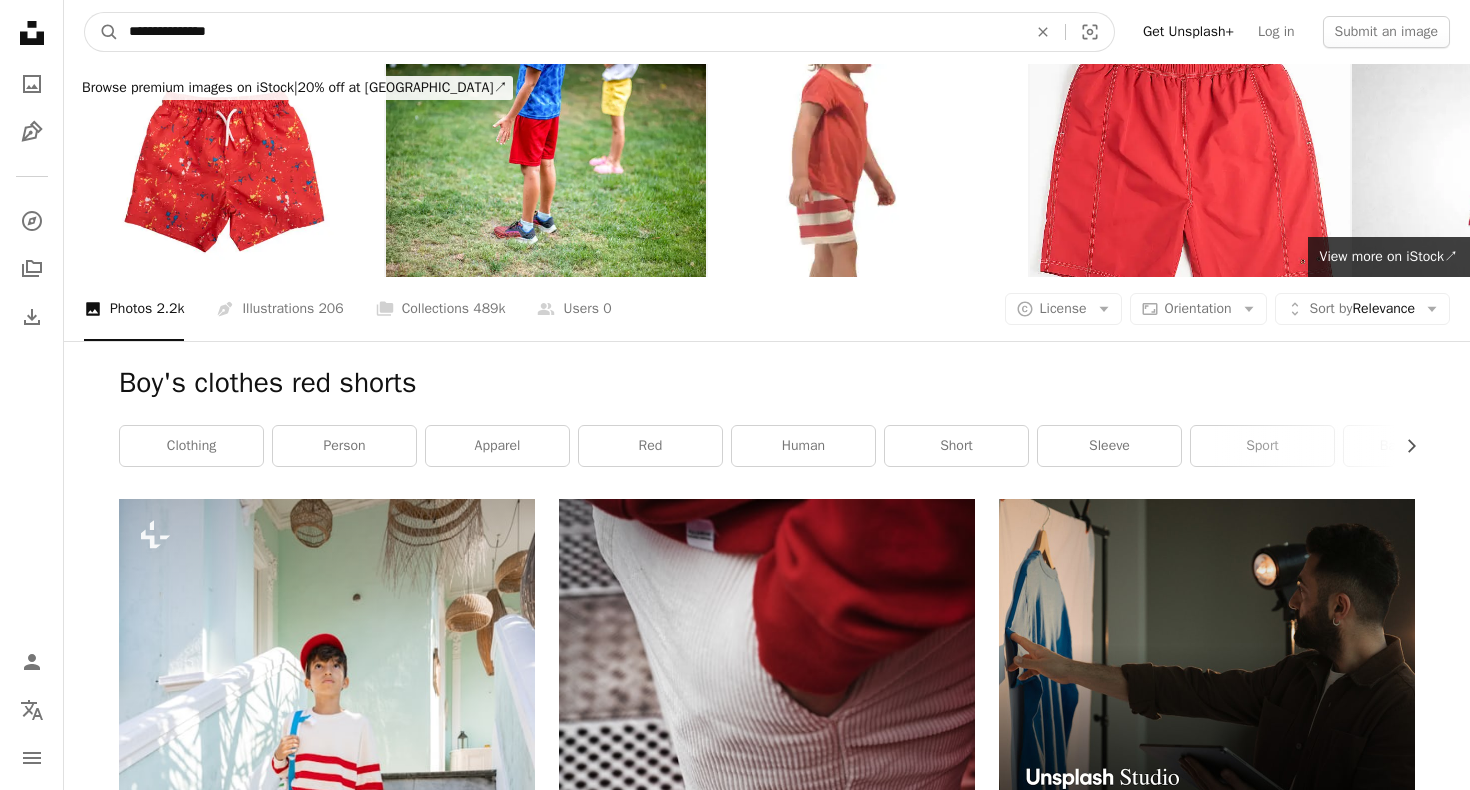 click on "A magnifying glass" at bounding box center (102, 32) 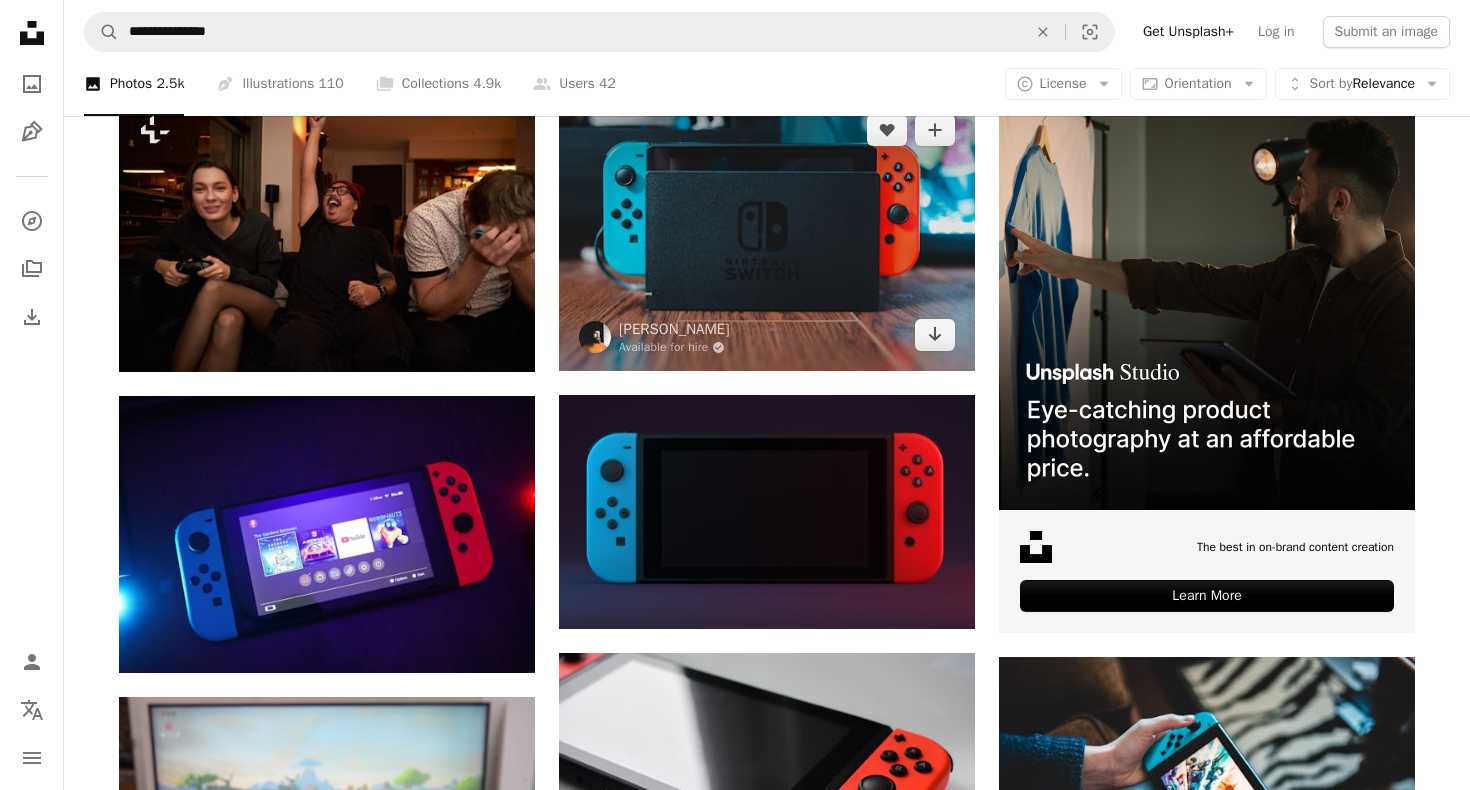 scroll, scrollTop: 398, scrollLeft: 0, axis: vertical 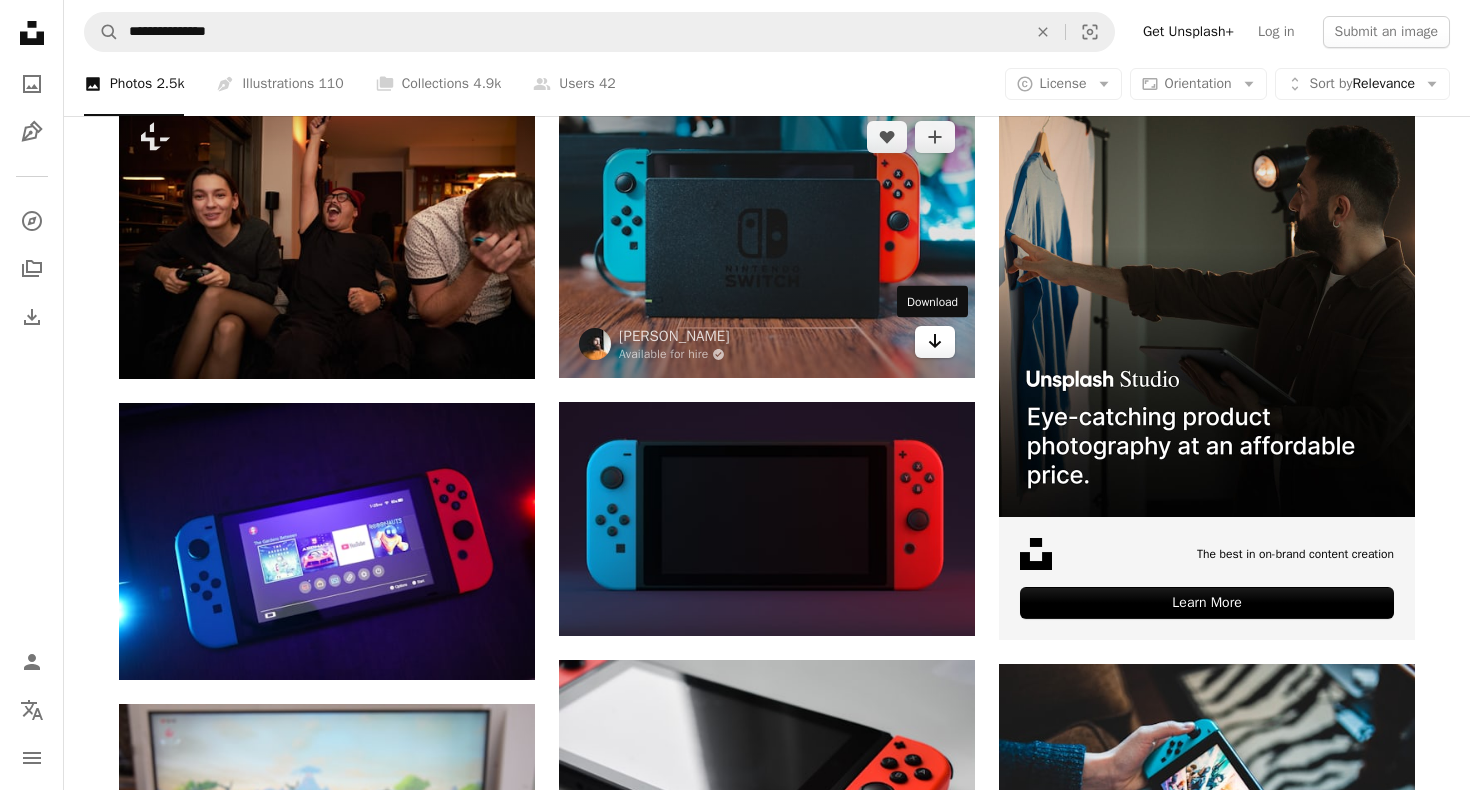 click on "Arrow pointing down" 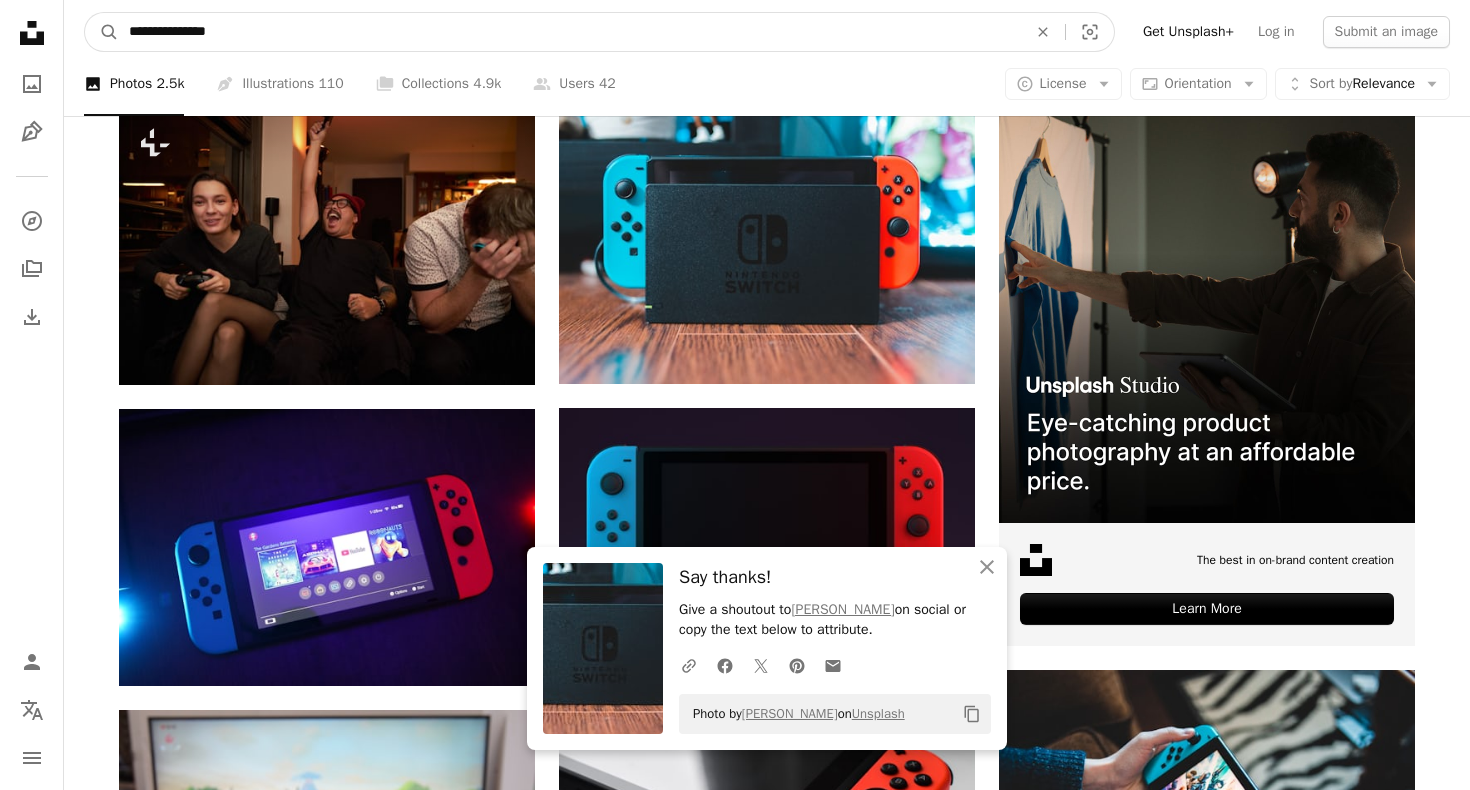 scroll, scrollTop: 390, scrollLeft: 0, axis: vertical 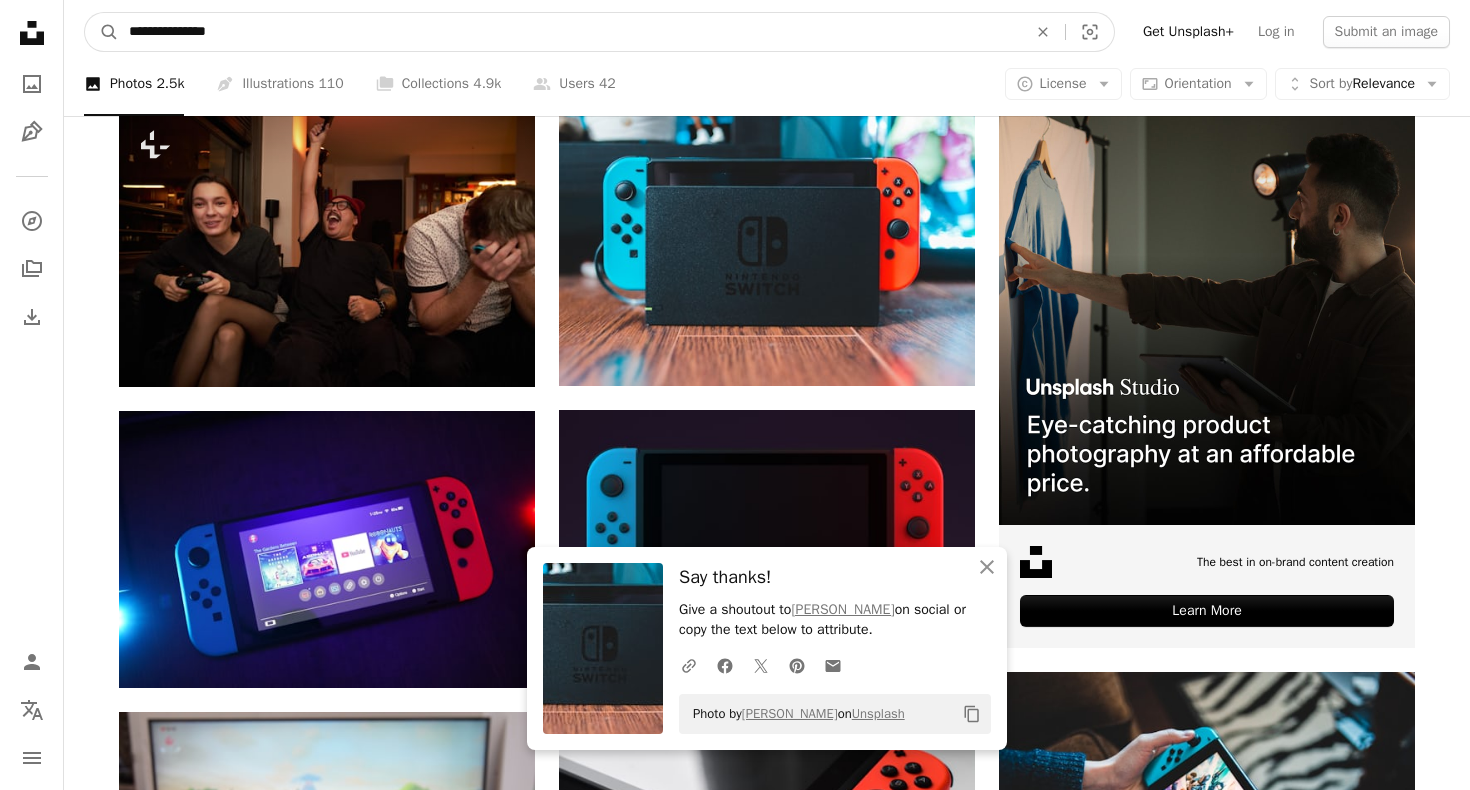 drag, startPoint x: 237, startPoint y: 28, endPoint x: 86, endPoint y: -2, distance: 153.9513 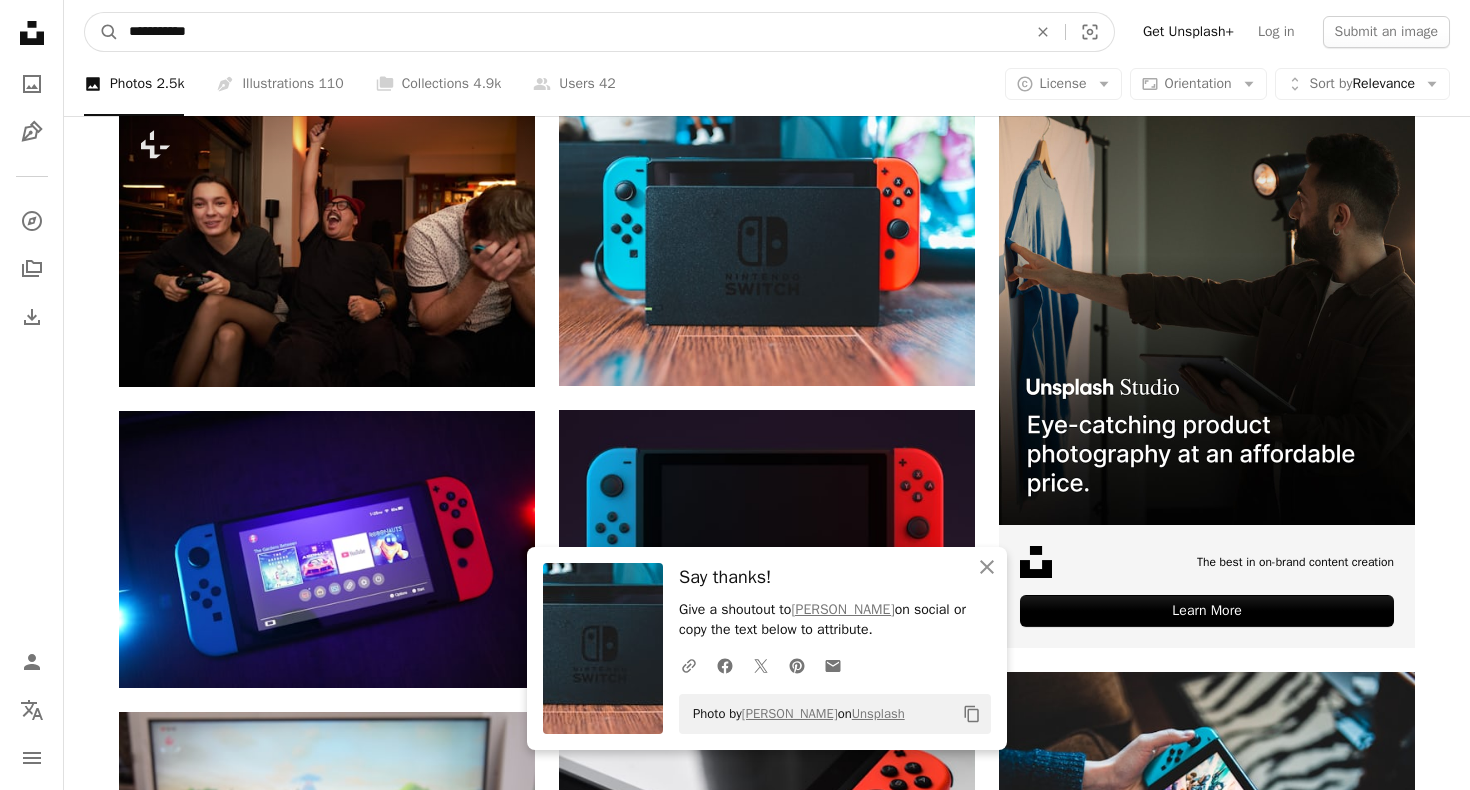 type on "**********" 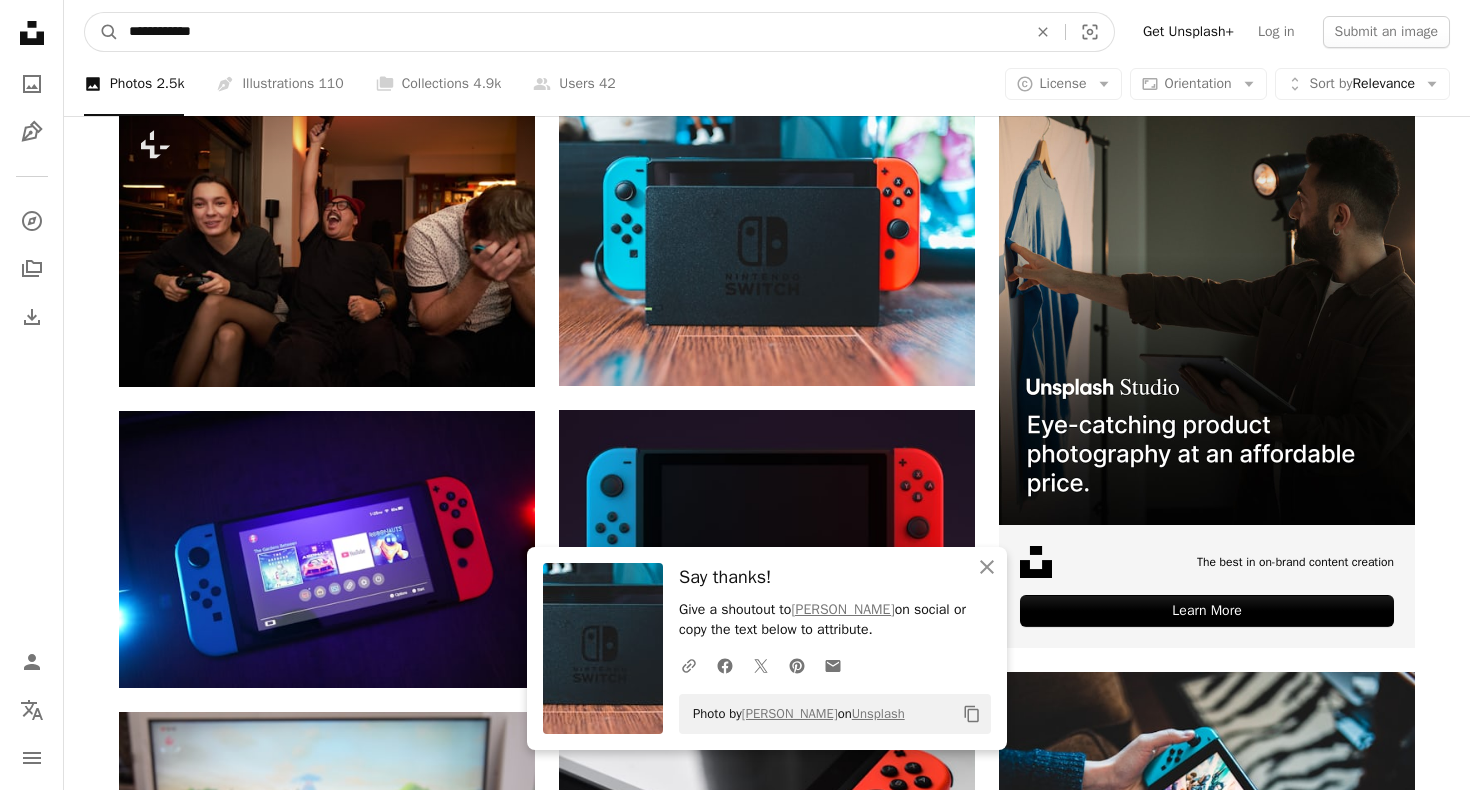 click on "A magnifying glass" at bounding box center [102, 32] 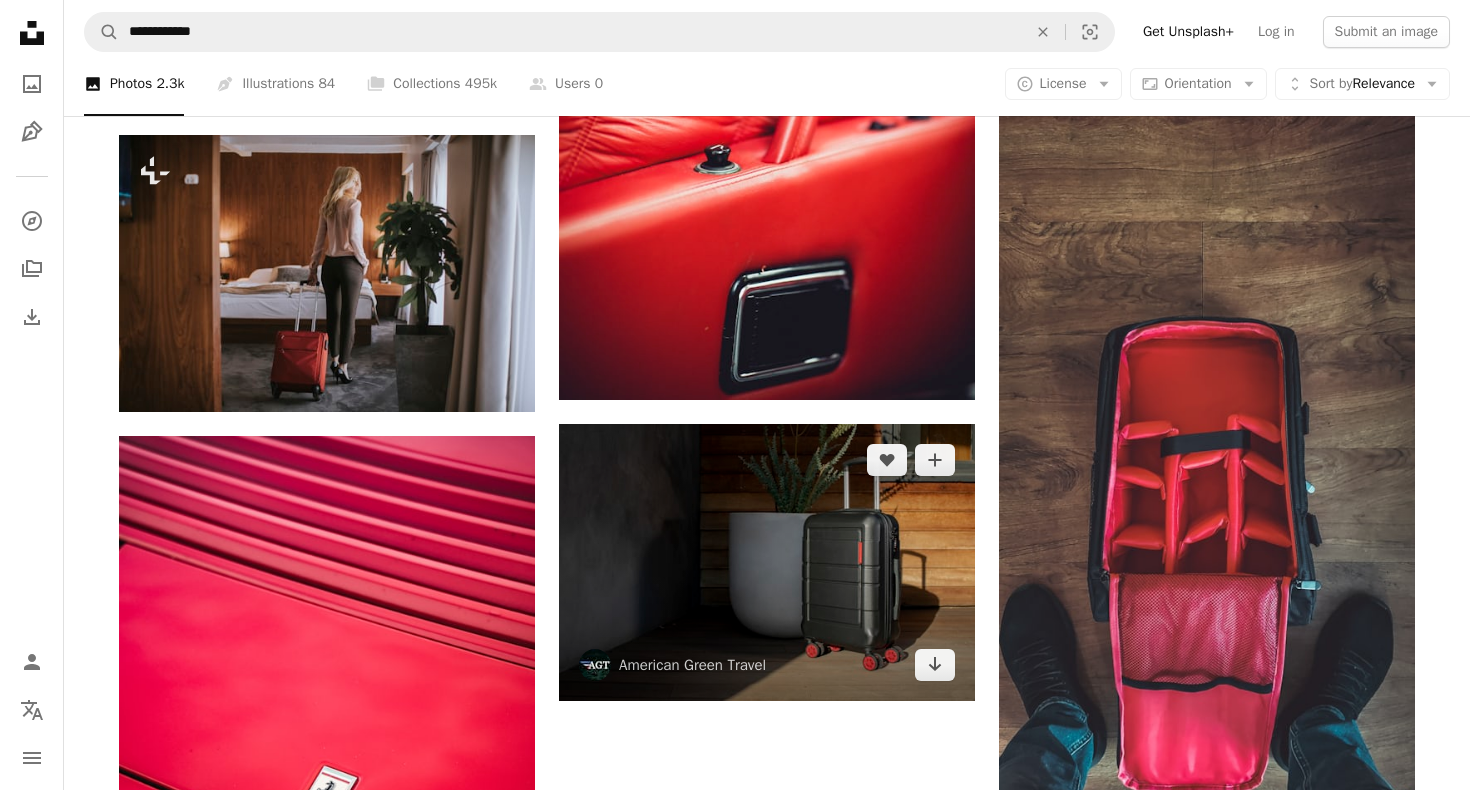 scroll, scrollTop: 2637, scrollLeft: 0, axis: vertical 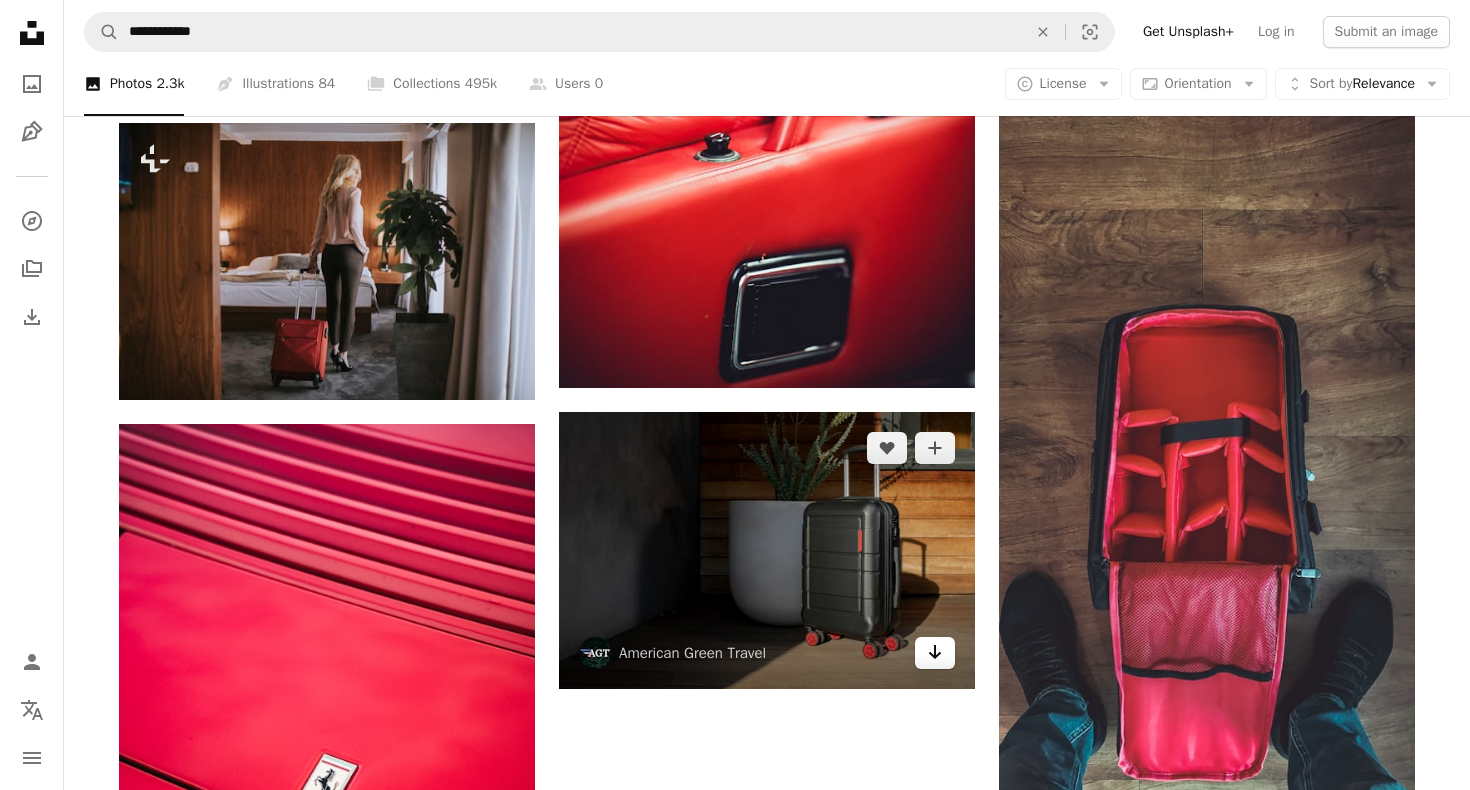 click on "Arrow pointing down" at bounding box center (935, 653) 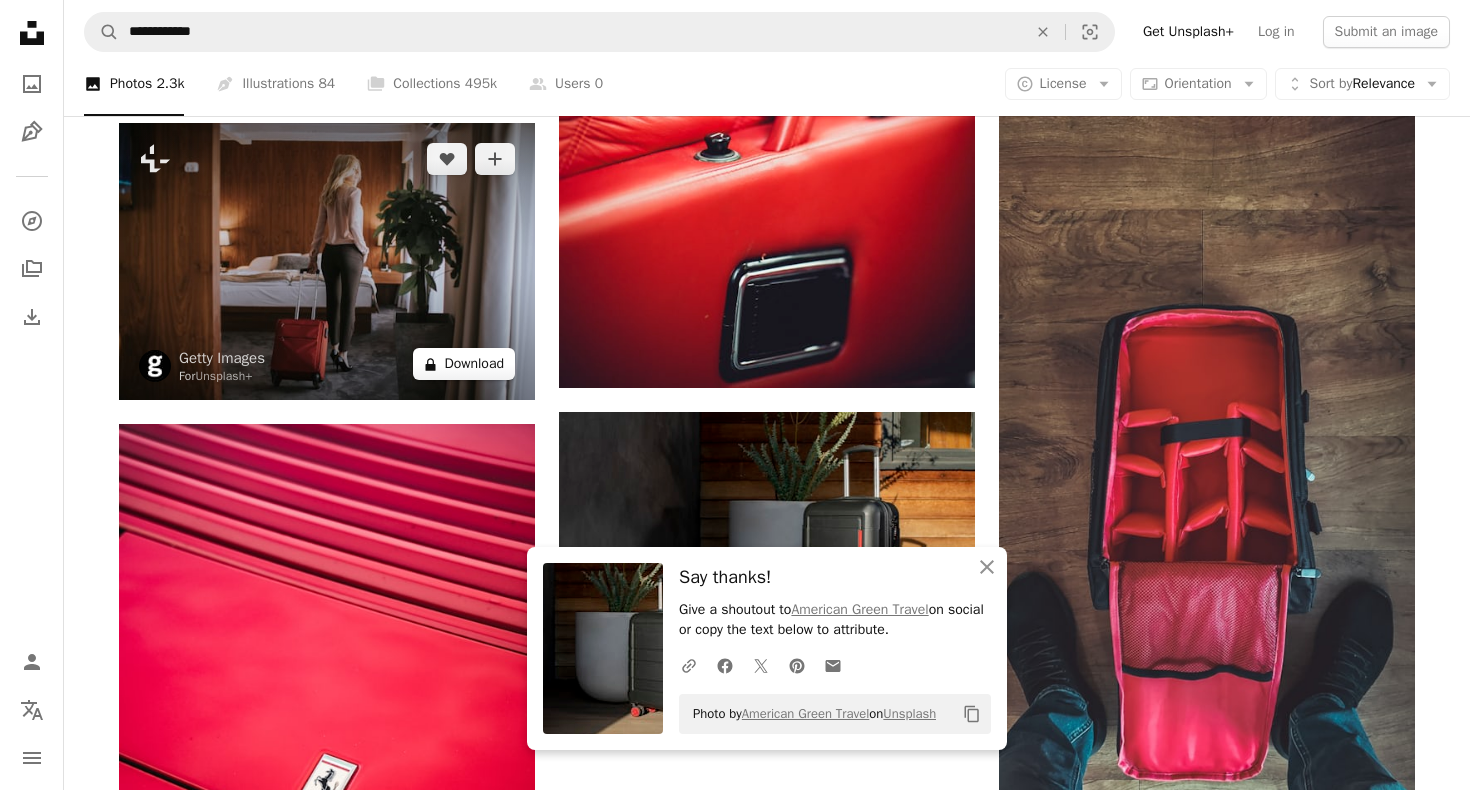 click on "A lock Download" at bounding box center [464, 364] 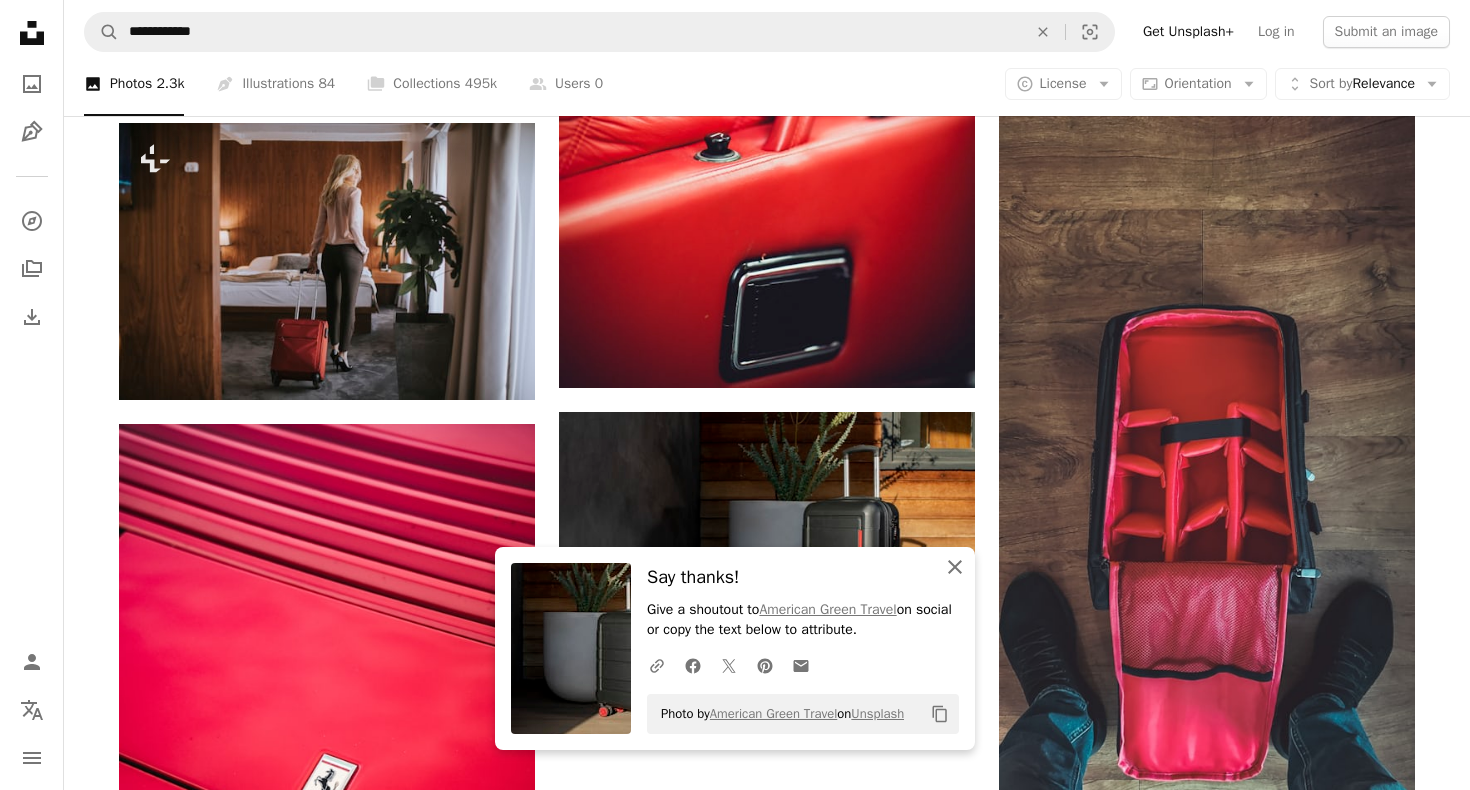 click 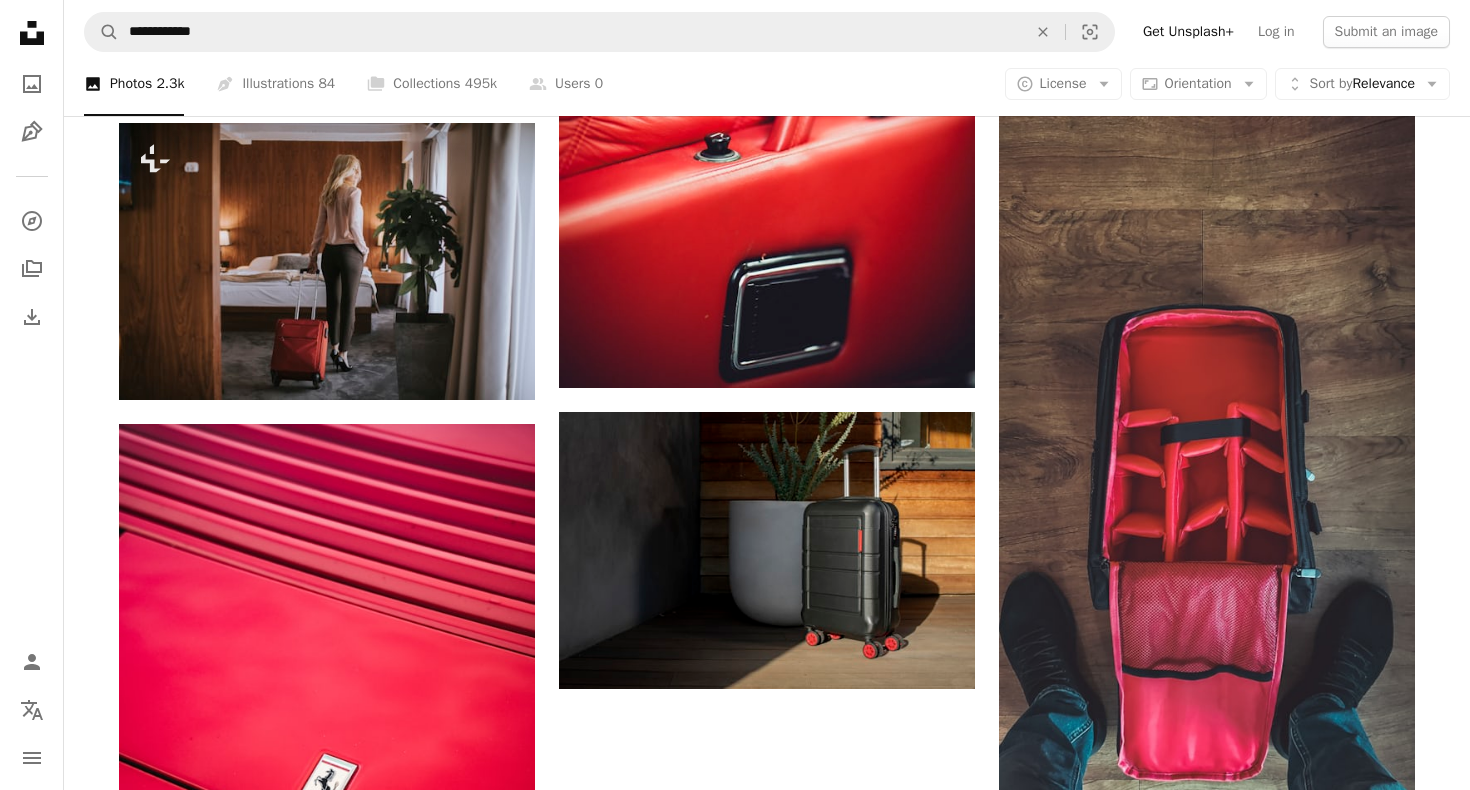 click on "Premium, ready to use images. Get unlimited access. A plus sign Members-only content added monthly A plus sign Unlimited royalty-free downloads A plus sign Illustrations  New A plus sign Enhanced legal protections yearly 62%  off monthly $16   $6 USD per month * Get  Unsplash+ * When paid annually, billed upfront  $72 Taxes where applicable. Renews automatically. Cancel anytime." at bounding box center (913, 2968) 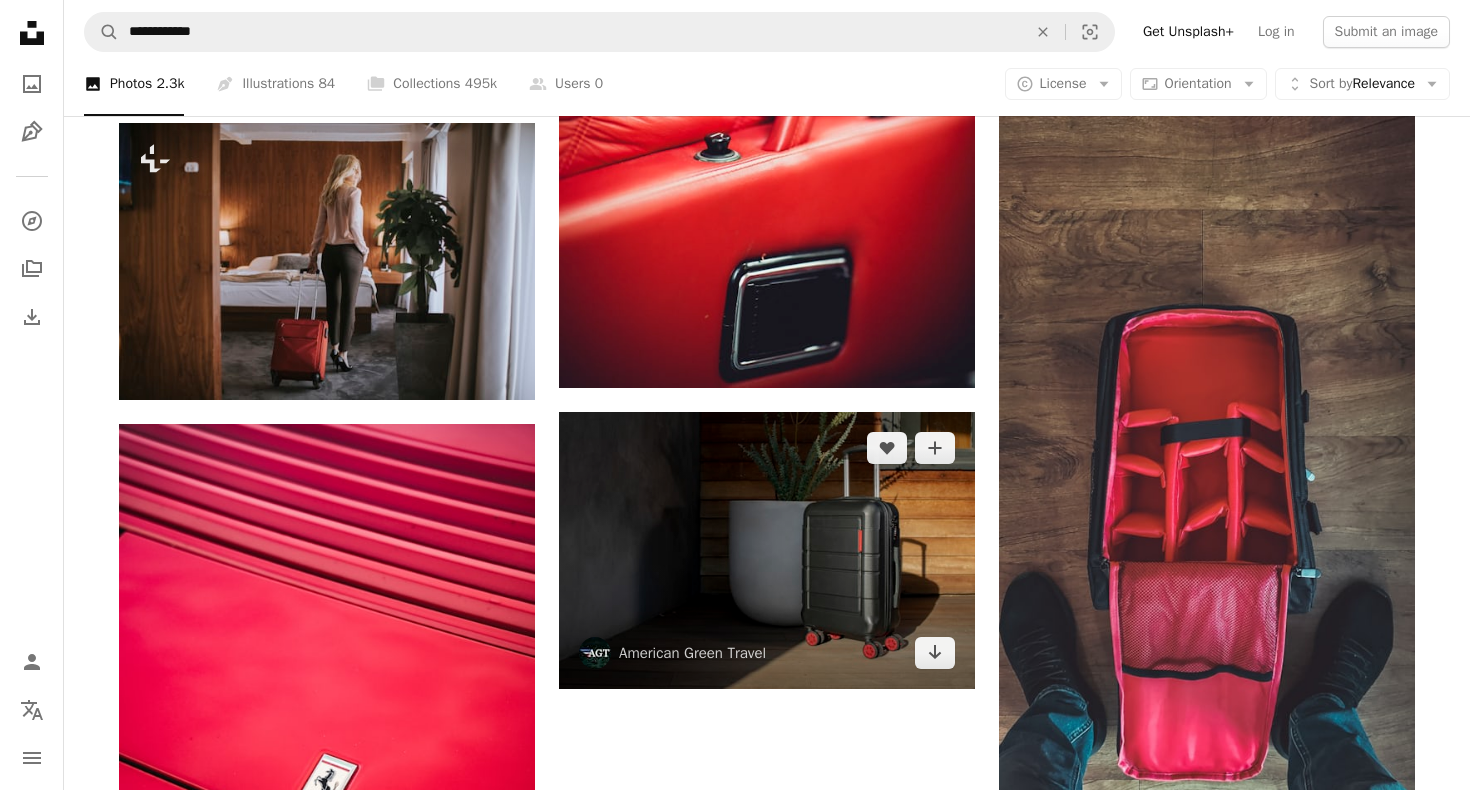 click at bounding box center [767, 550] 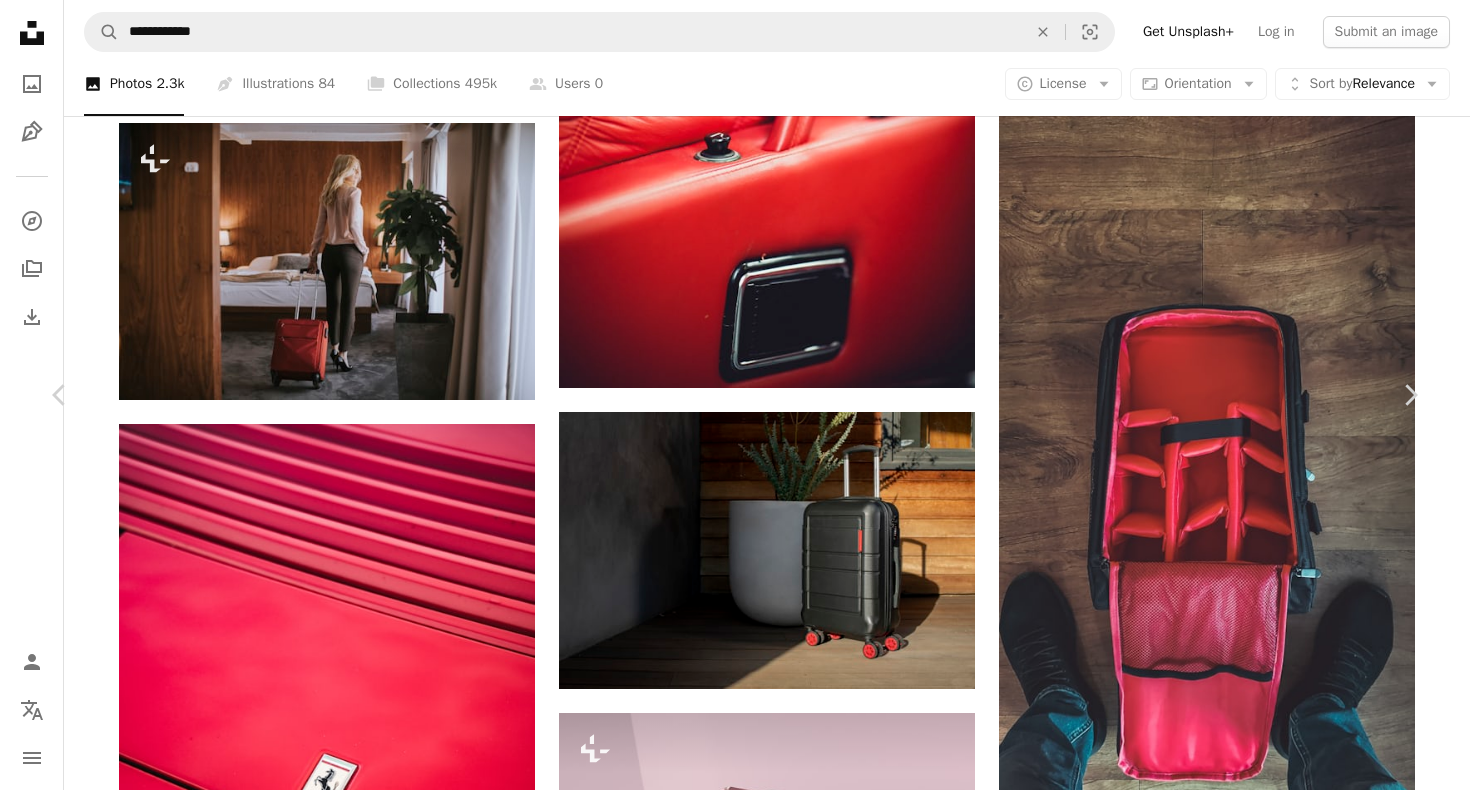 click on "Download free" at bounding box center [1225, 5840] 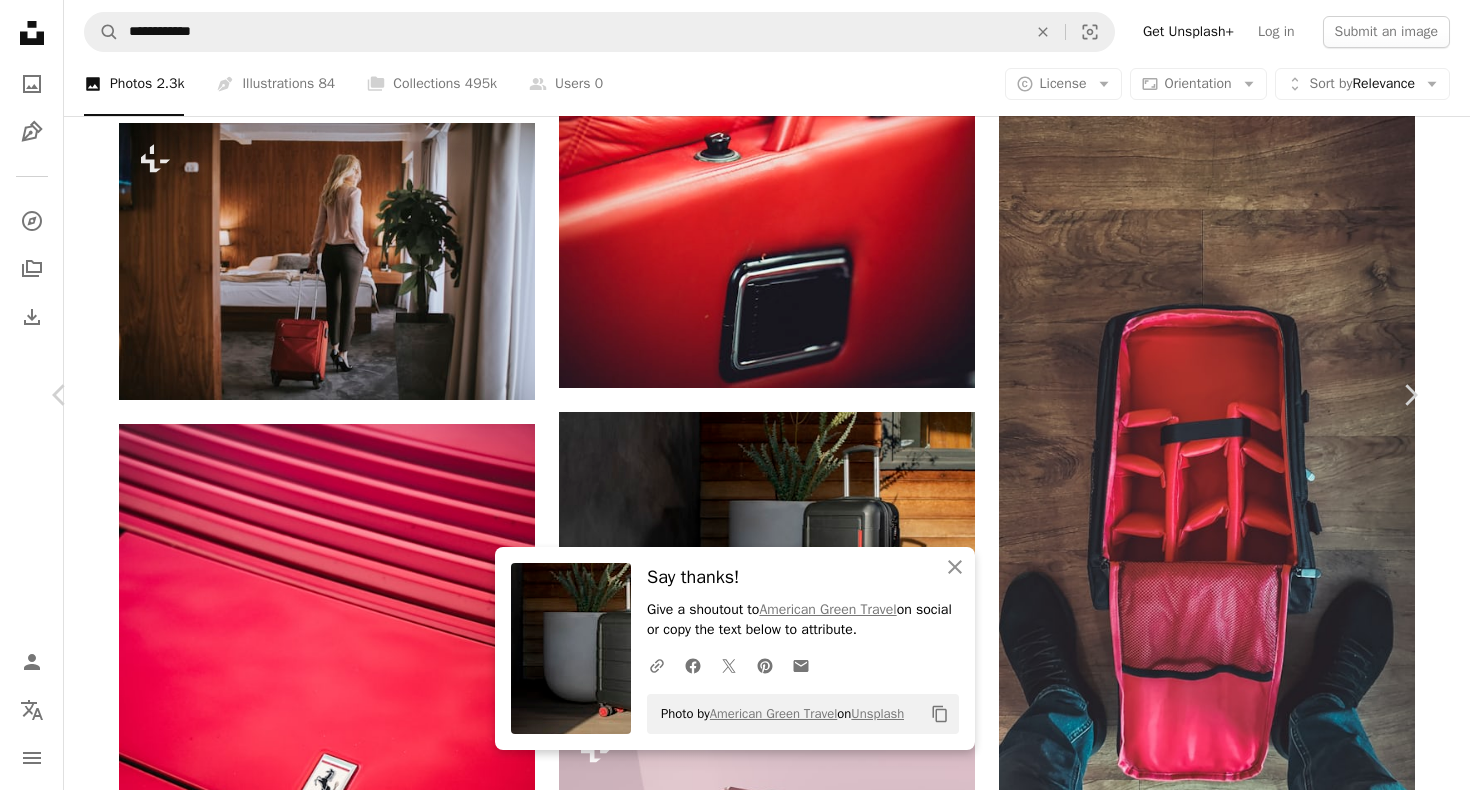 click on "An X shape" at bounding box center [20, 20] 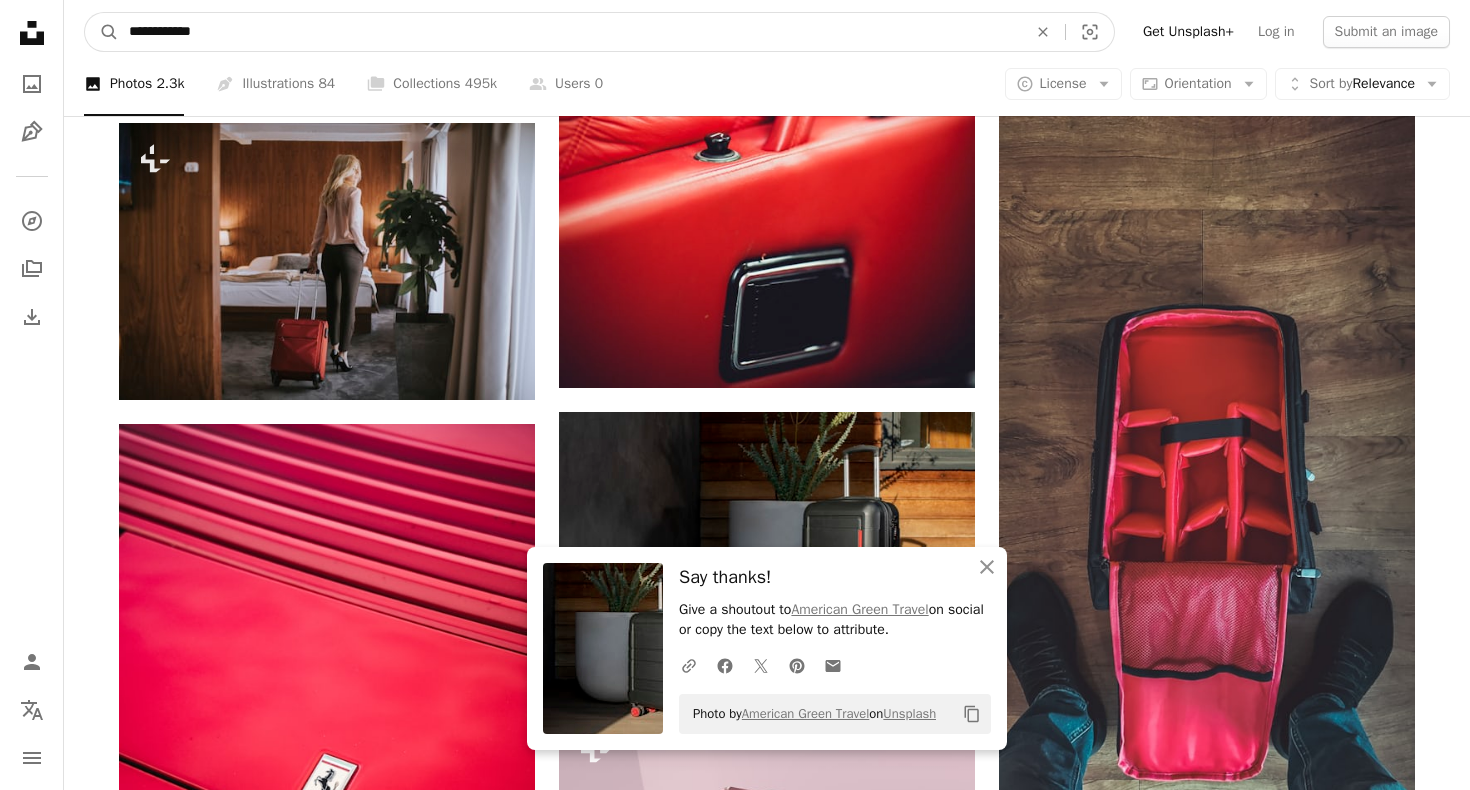 click on "**********" at bounding box center [570, 32] 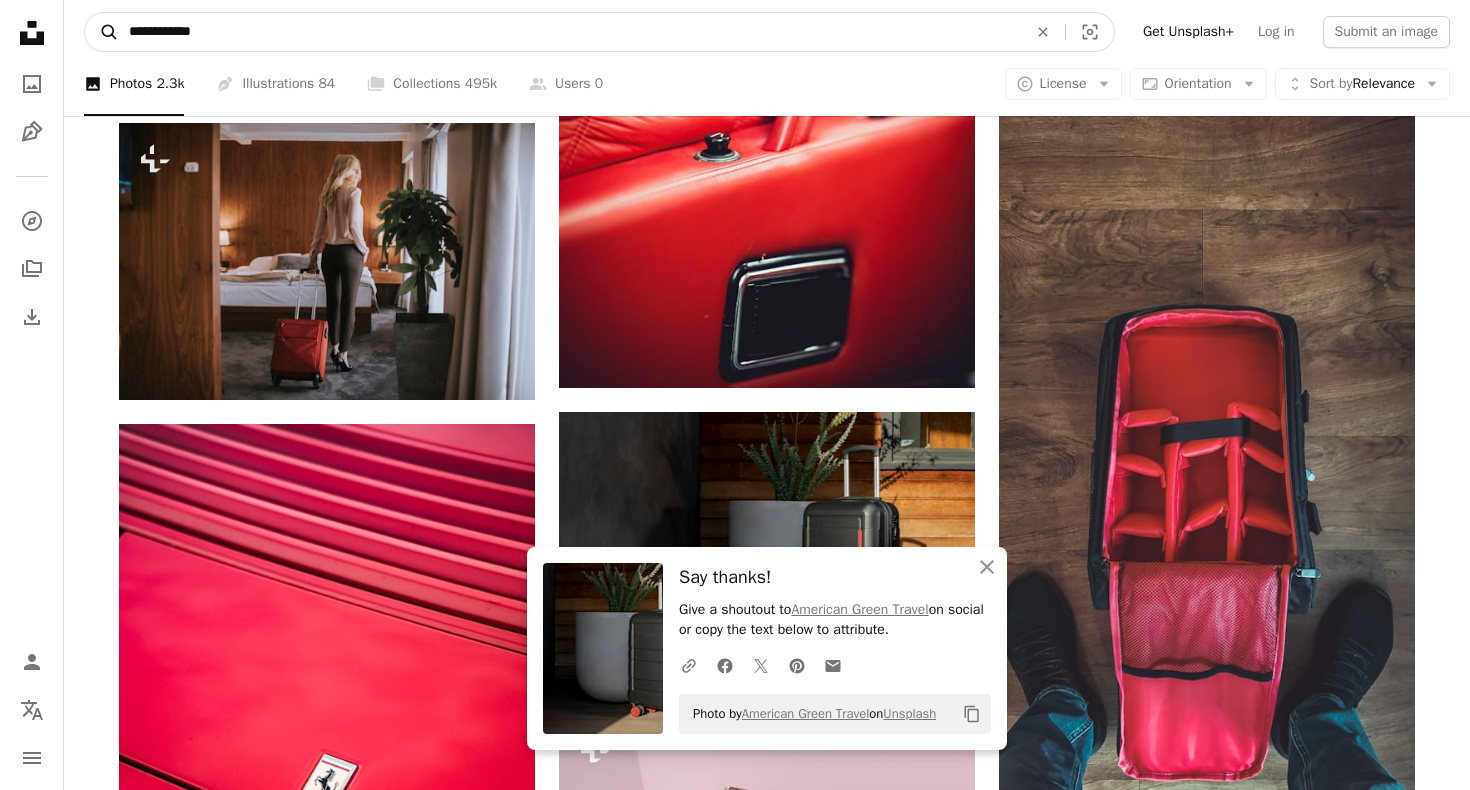 drag, startPoint x: 358, startPoint y: 36, endPoint x: 85, endPoint y: 16, distance: 273.73163 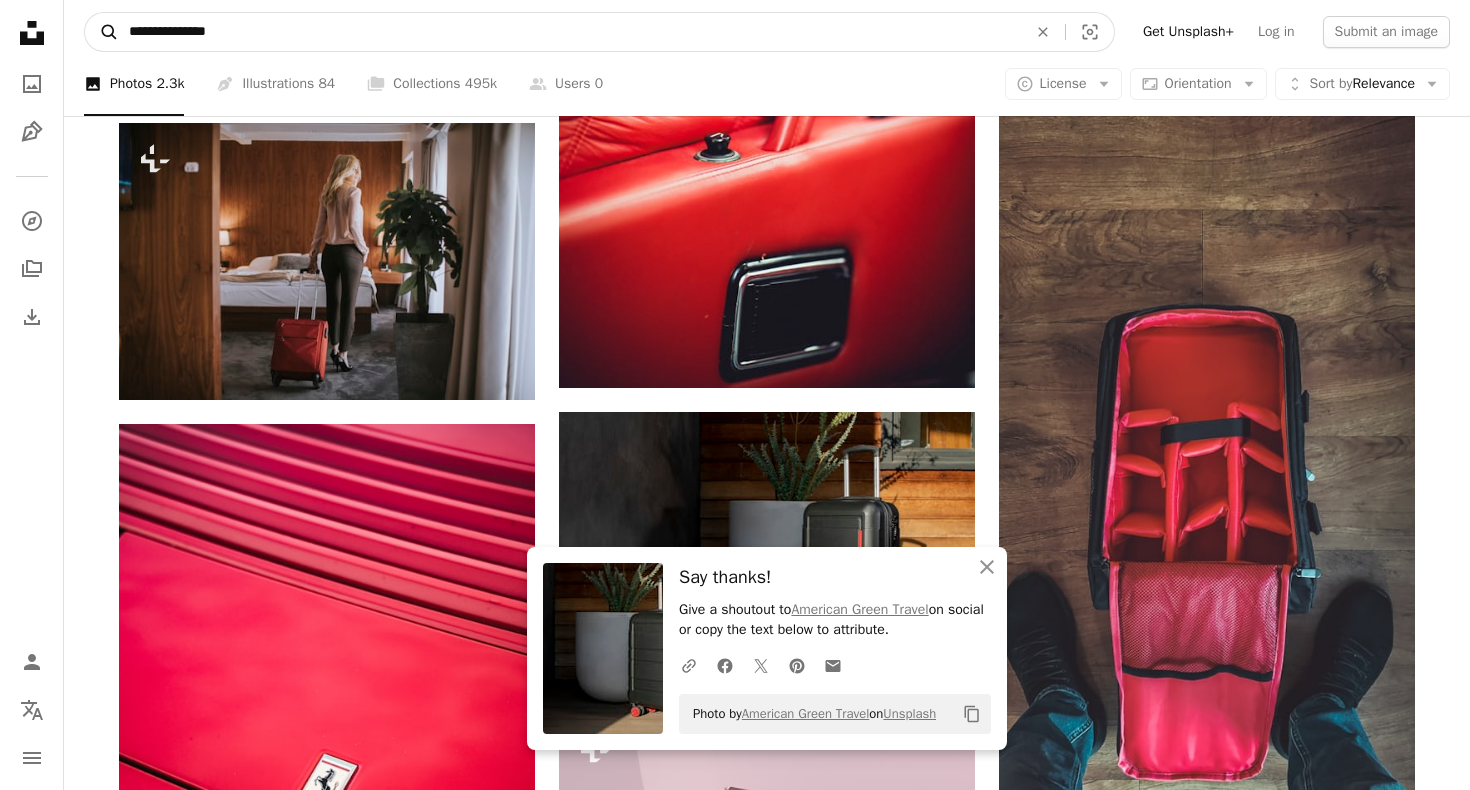 type on "**********" 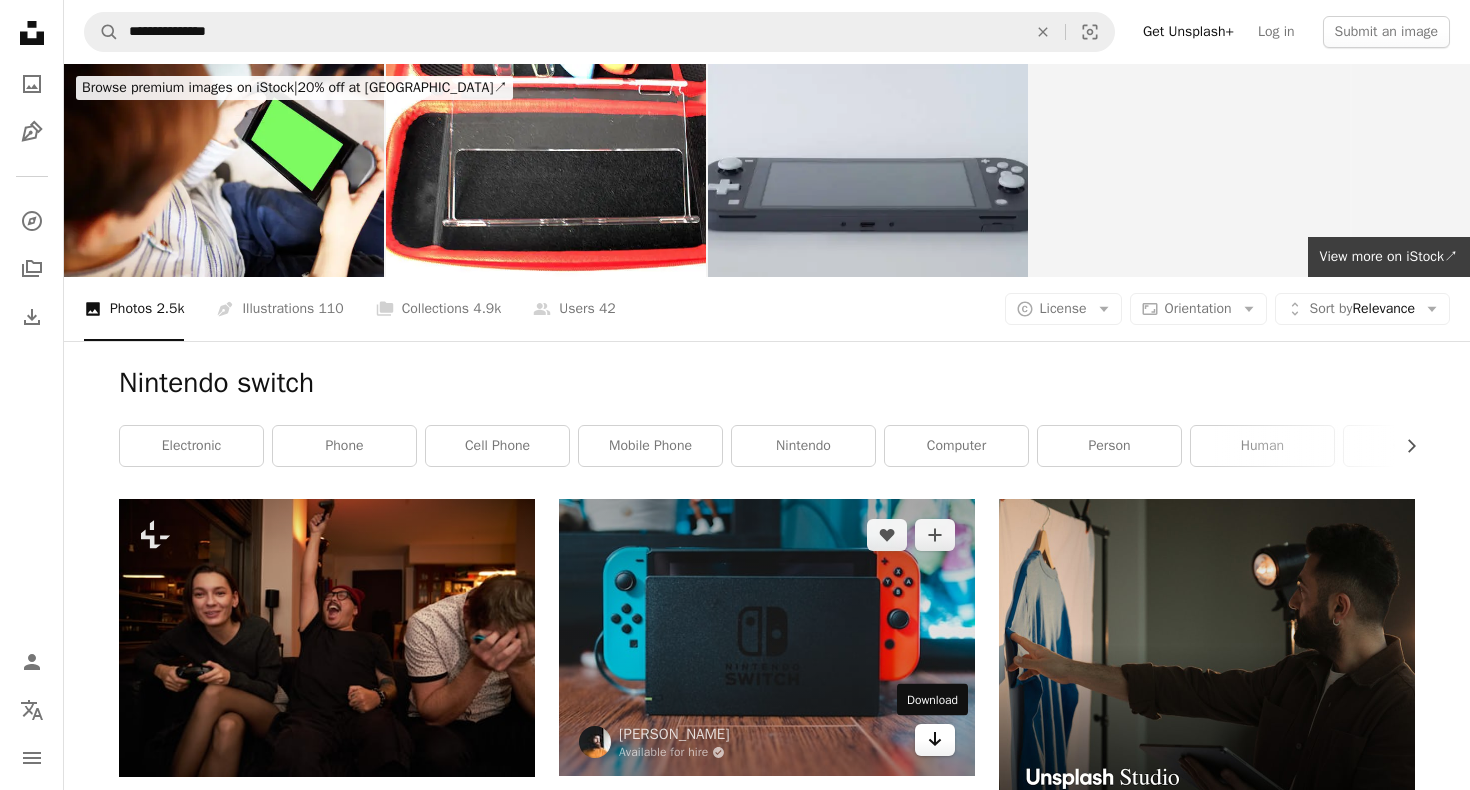 click on "Arrow pointing down" at bounding box center [935, 740] 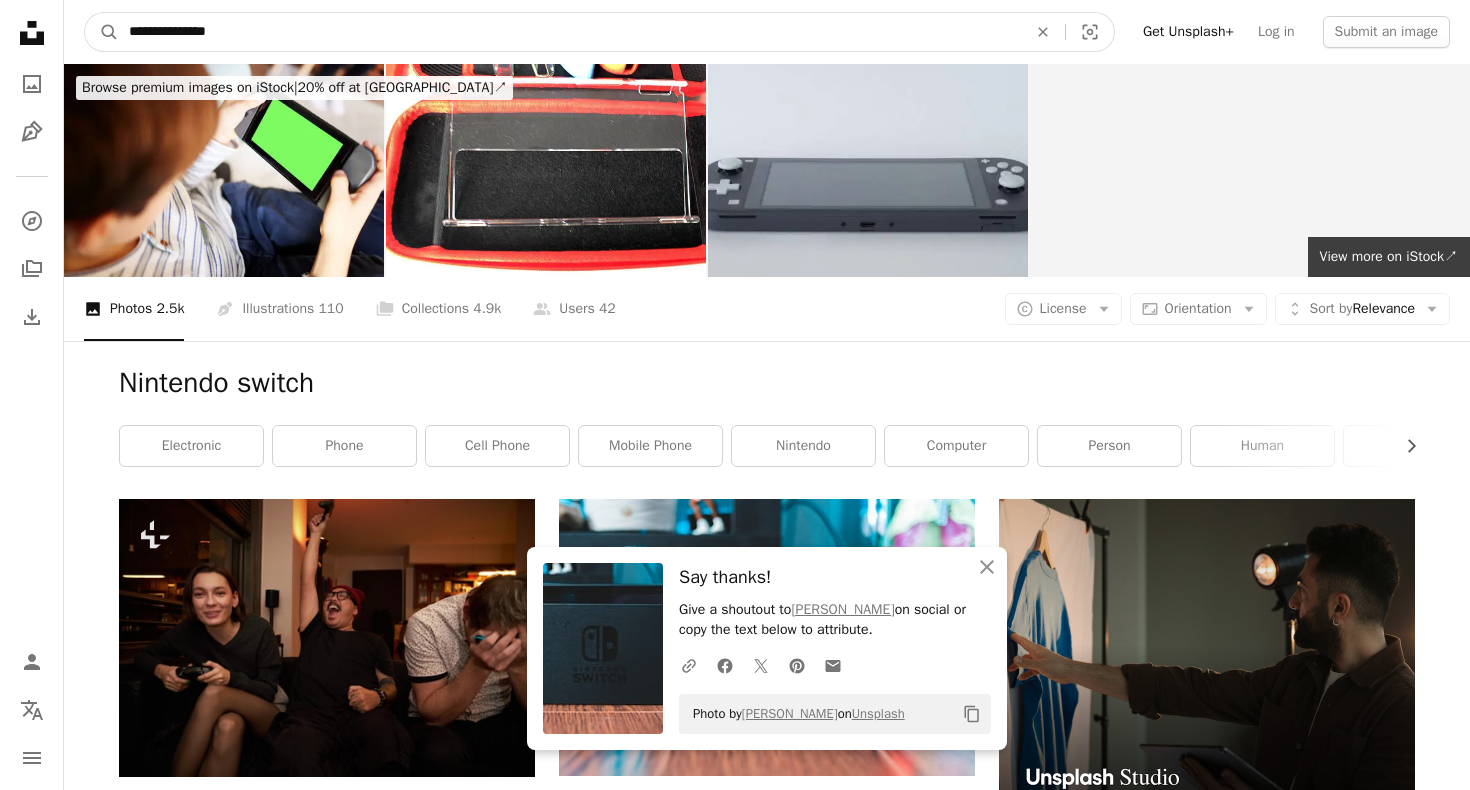 click on "**********" at bounding box center (570, 32) 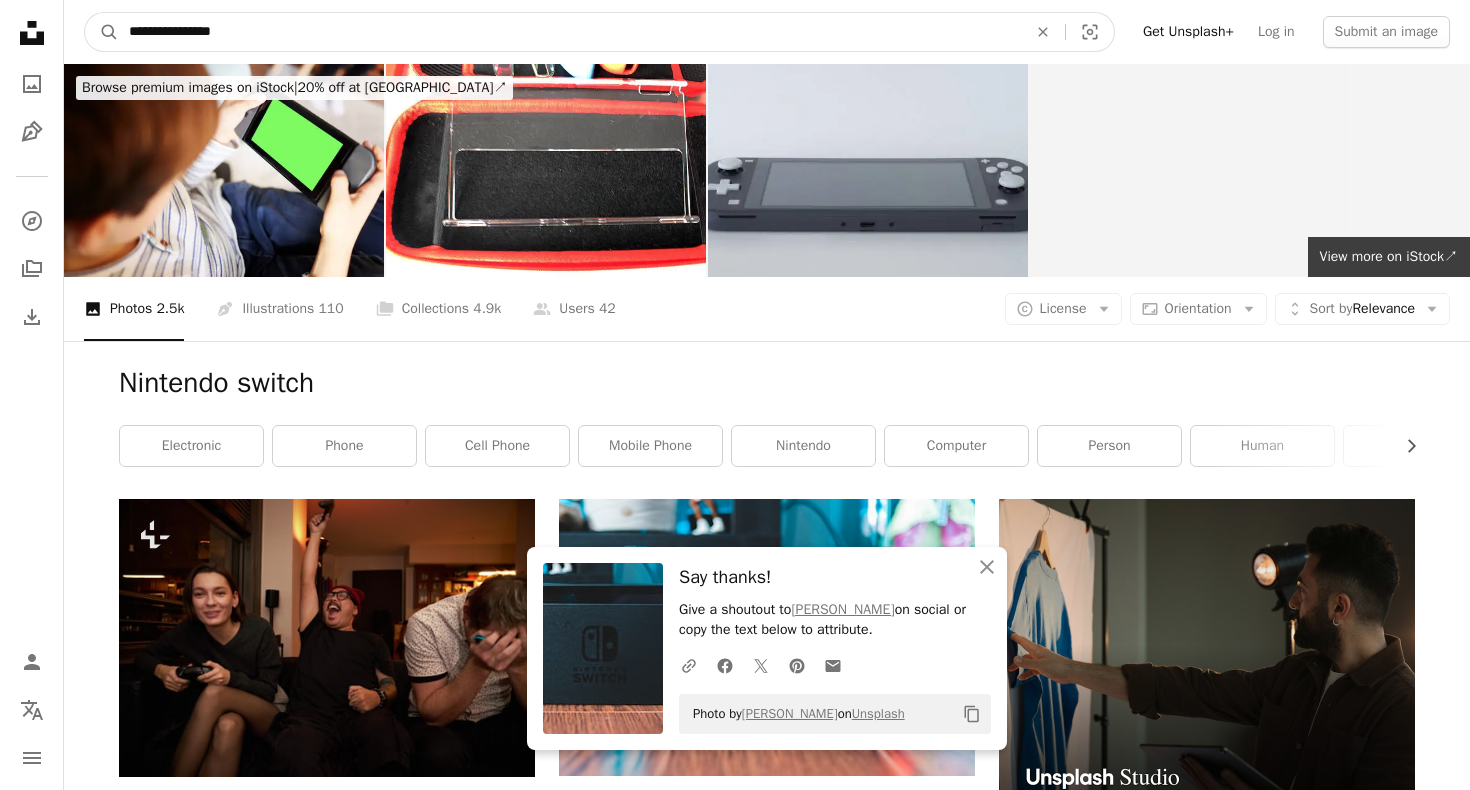 type on "**********" 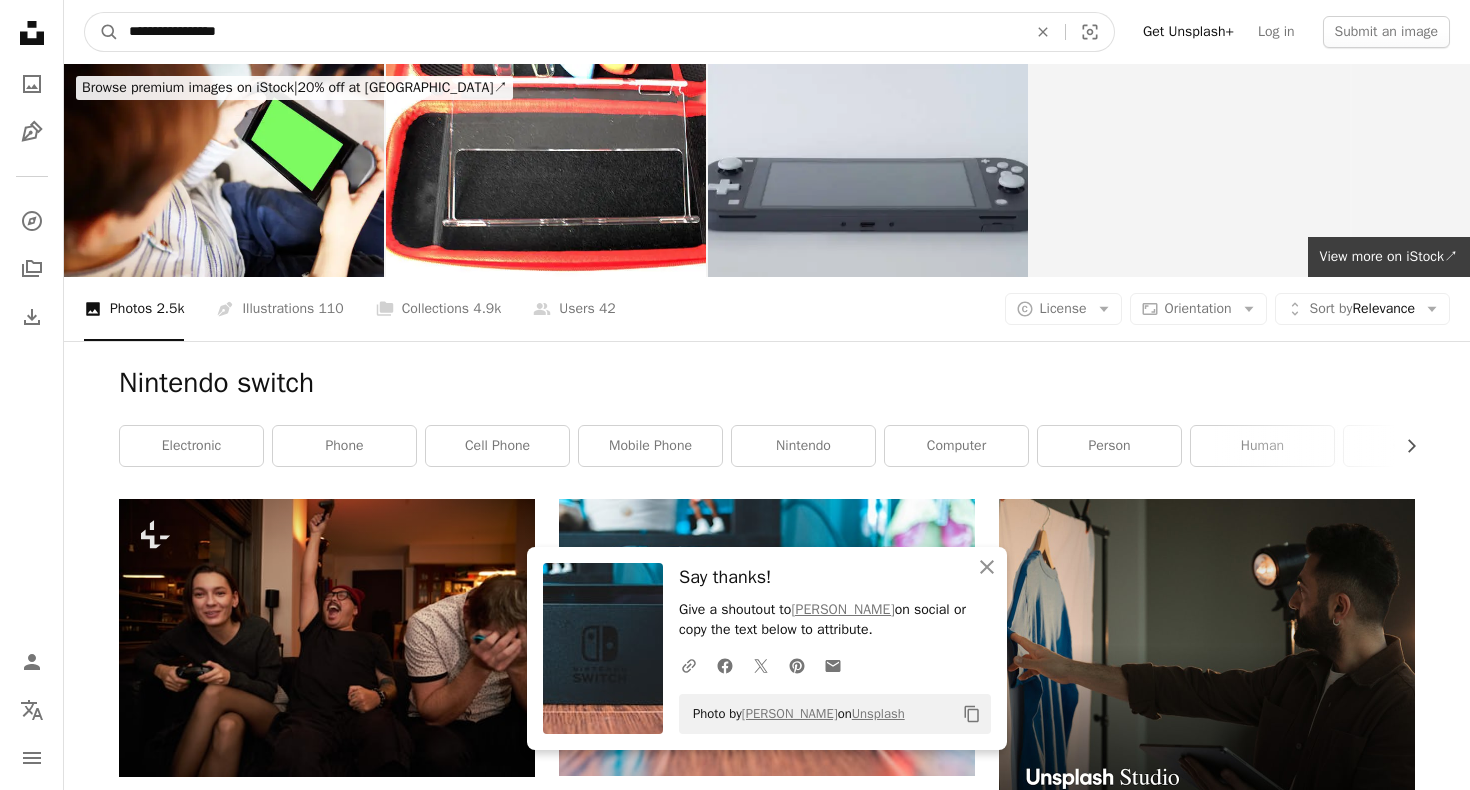 click on "A magnifying glass" at bounding box center [102, 32] 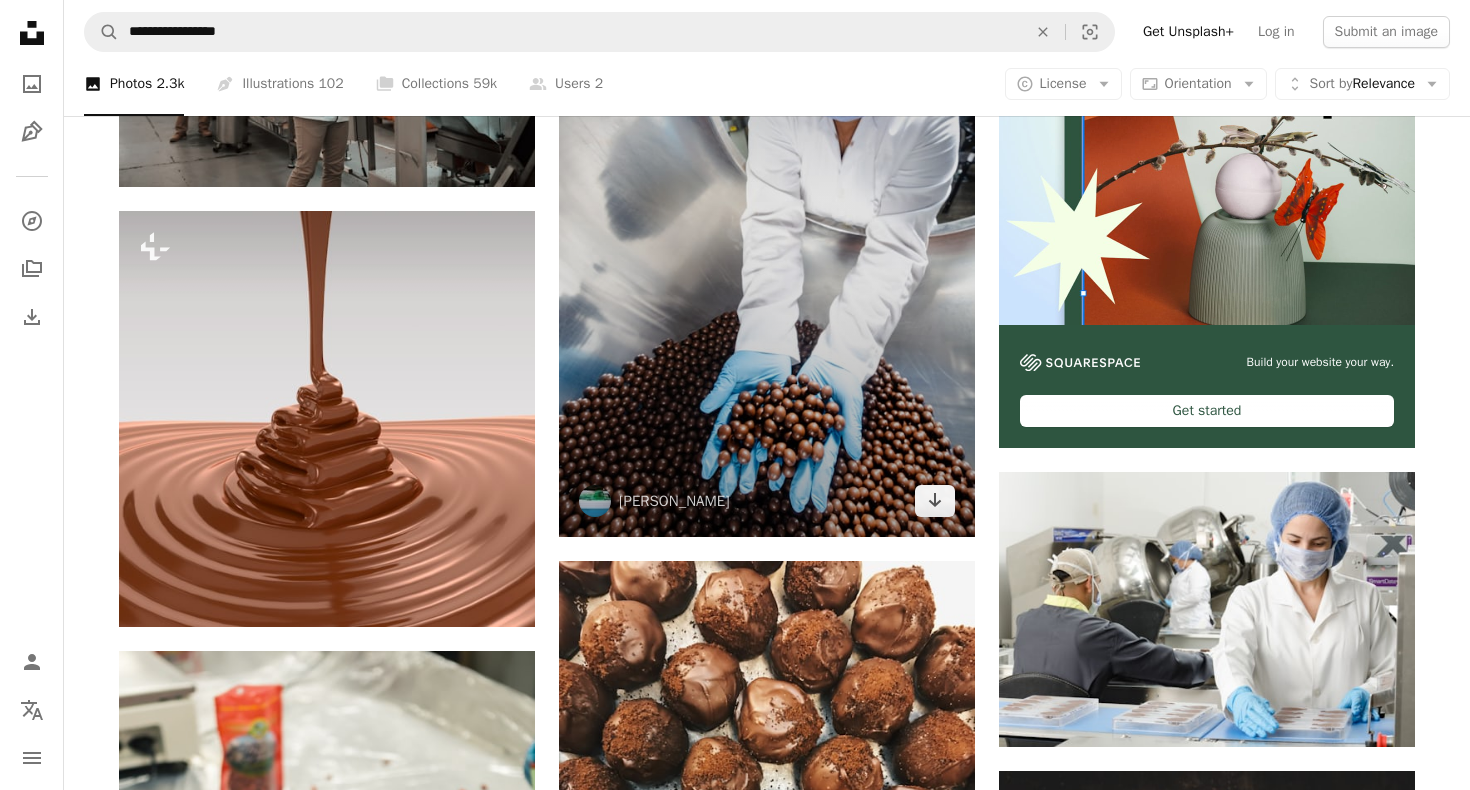 scroll, scrollTop: 592, scrollLeft: 0, axis: vertical 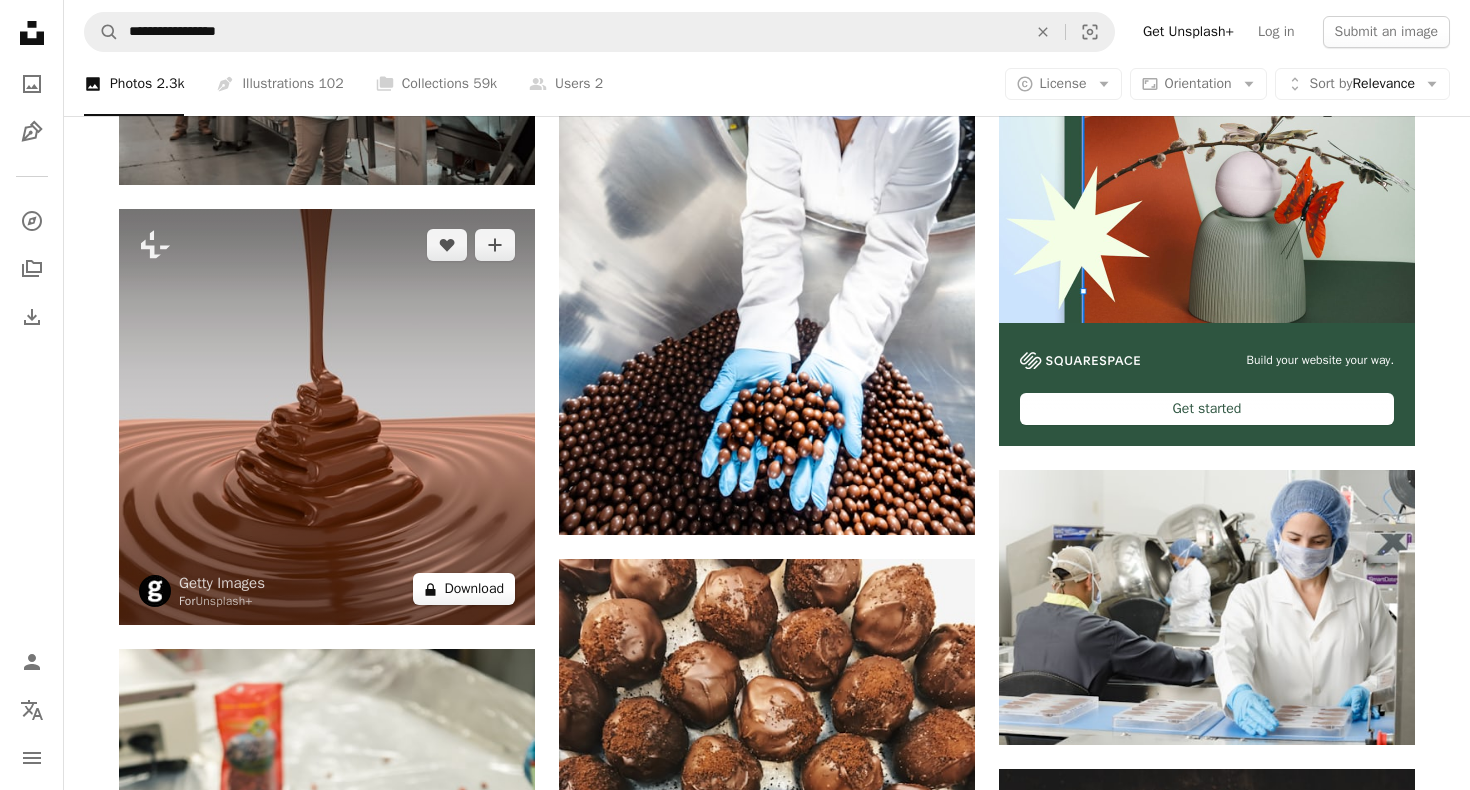 click on "A lock Download" at bounding box center (464, 589) 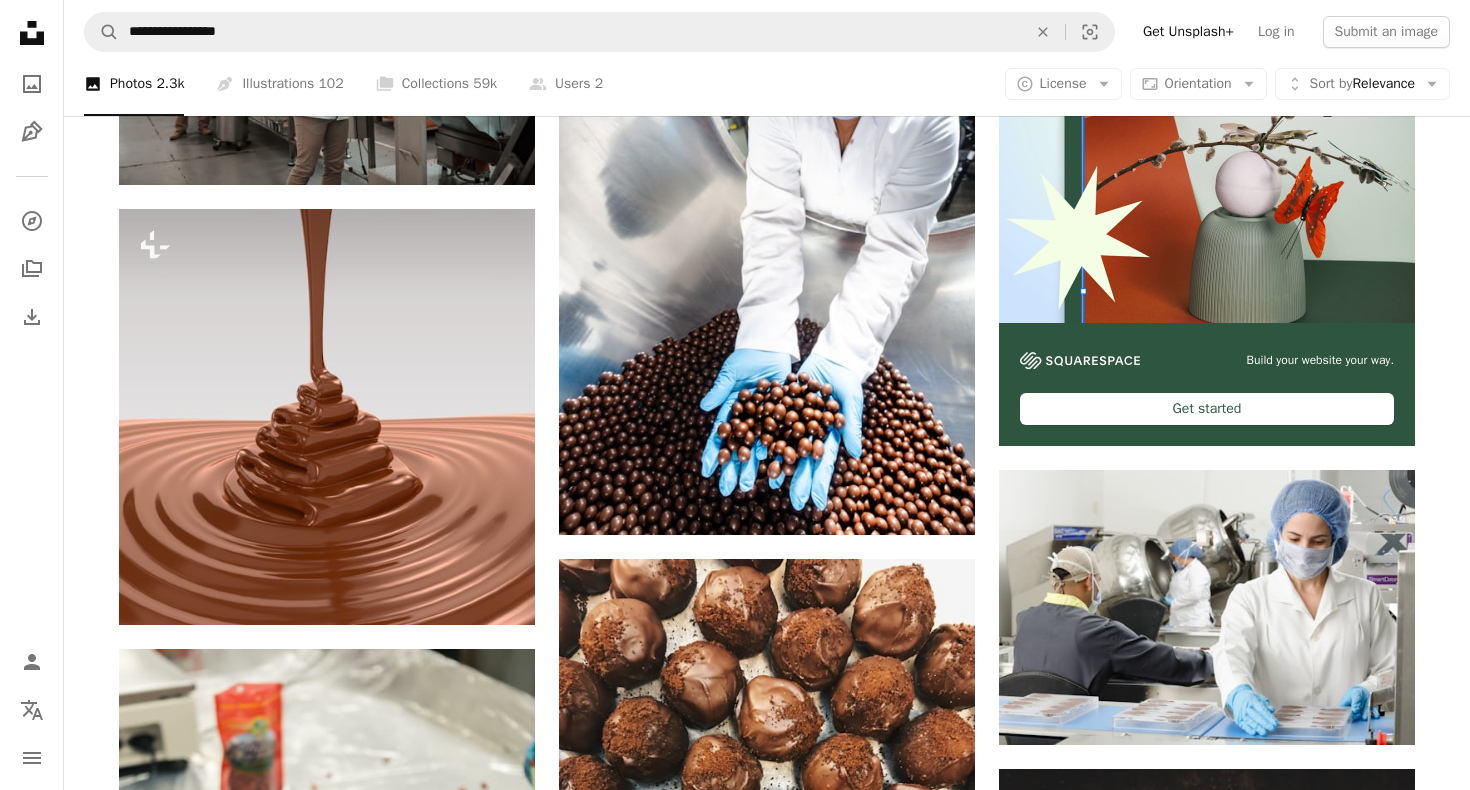 click on "An X shape Premium, ready to use images. Get unlimited access. A plus sign Members-only content added monthly A plus sign Unlimited royalty-free downloads A plus sign Illustrations  New A plus sign Enhanced legal protections yearly 62%  off monthly $16   $6 USD per month * Get  Unsplash+ * When paid annually, billed upfront  $72 Taxes where applicable. Renews automatically. Cancel anytime." at bounding box center [735, 4881] 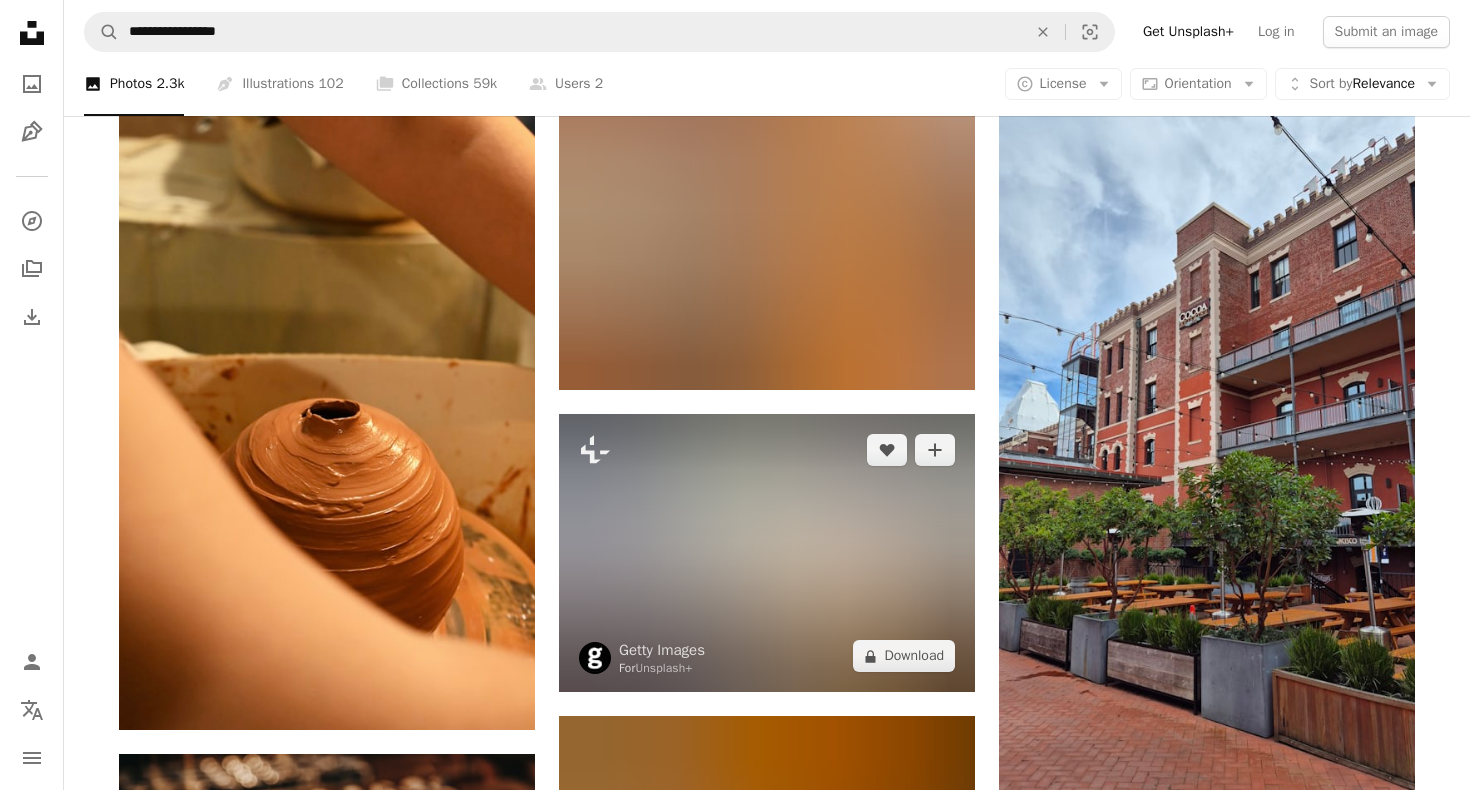 scroll, scrollTop: 2378, scrollLeft: 0, axis: vertical 